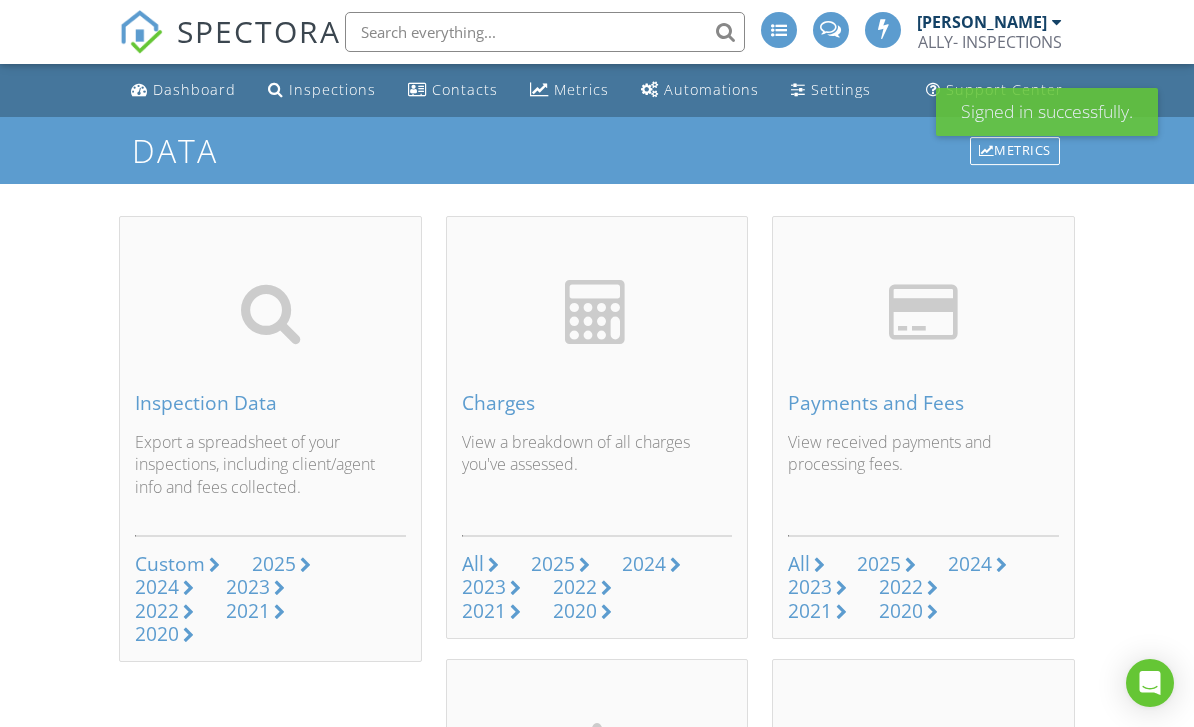 scroll, scrollTop: 0, scrollLeft: 0, axis: both 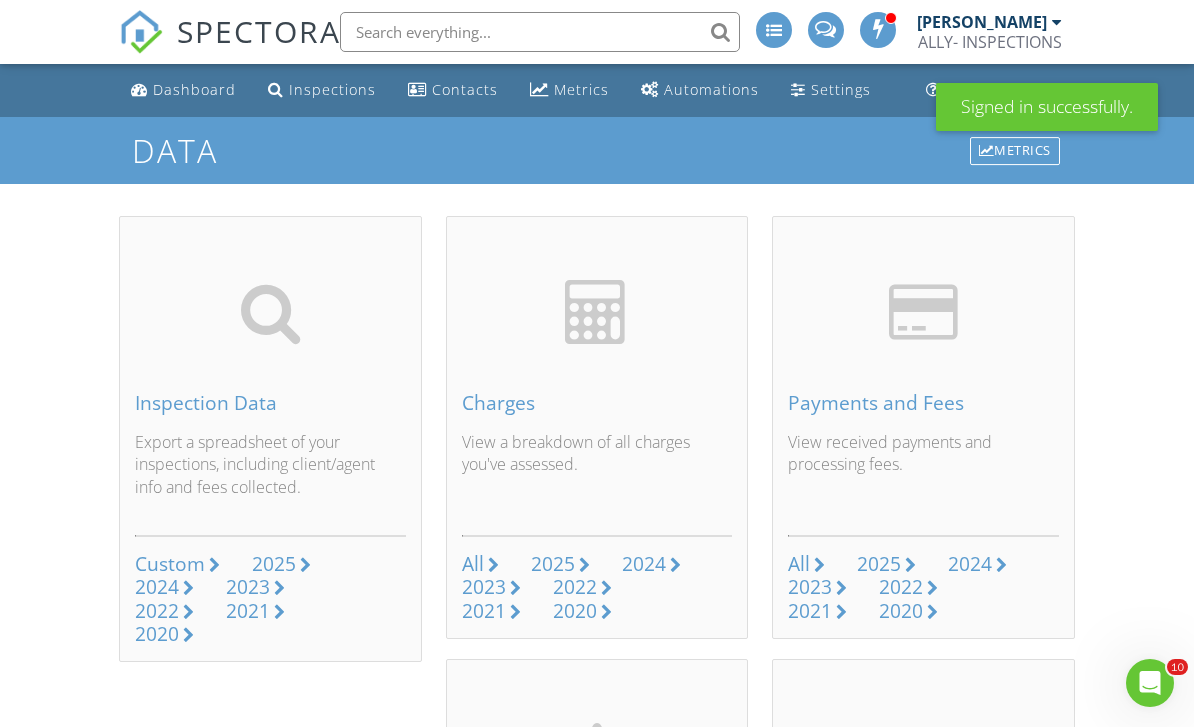 click on "Dashboard" at bounding box center (194, 89) 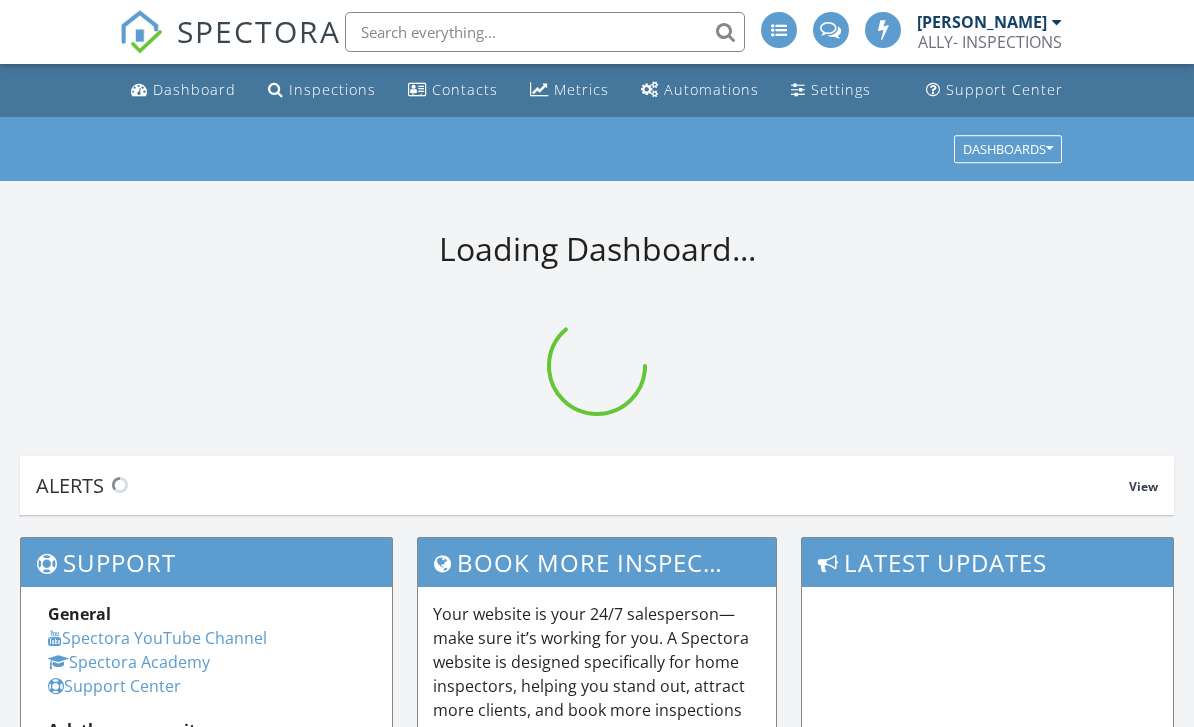 scroll, scrollTop: 0, scrollLeft: 0, axis: both 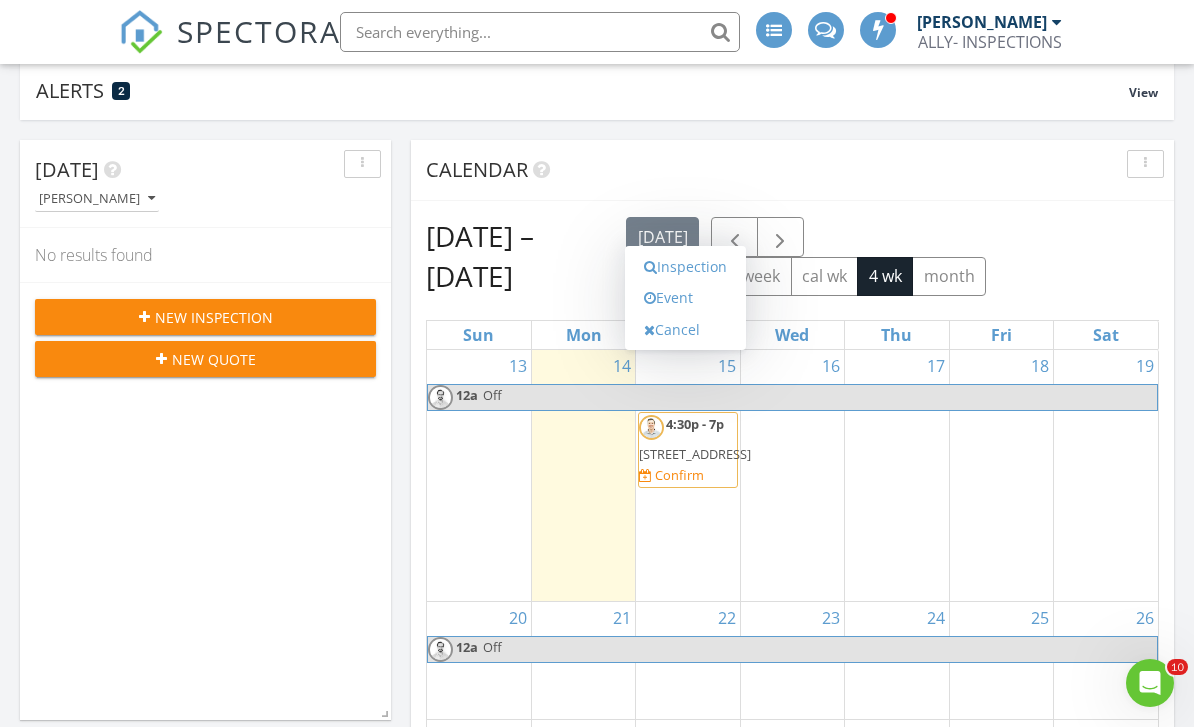 click on "Event" at bounding box center (685, 298) 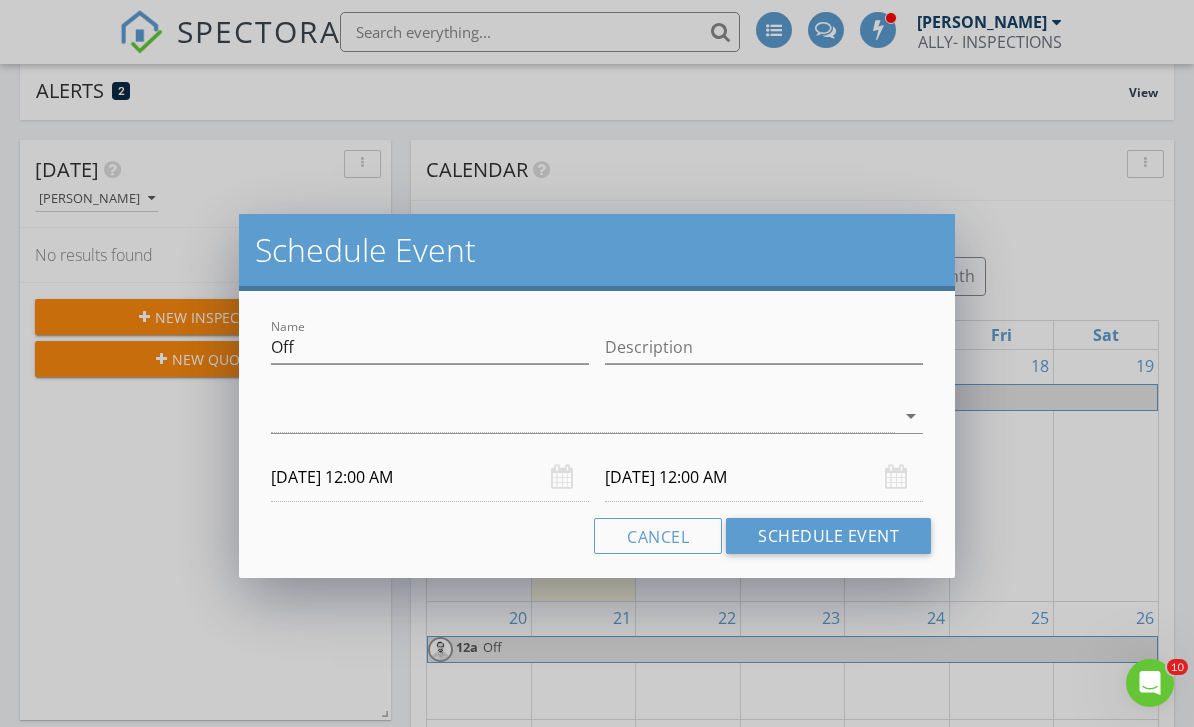 click at bounding box center (583, 416) 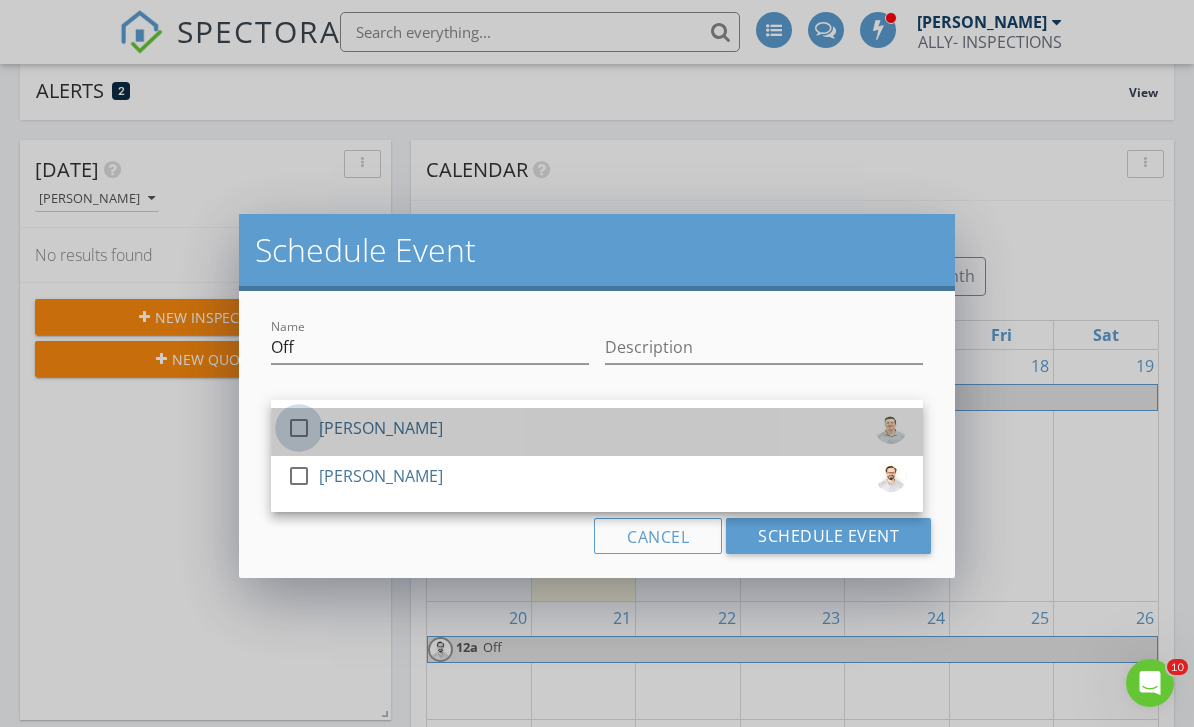 click at bounding box center (299, 428) 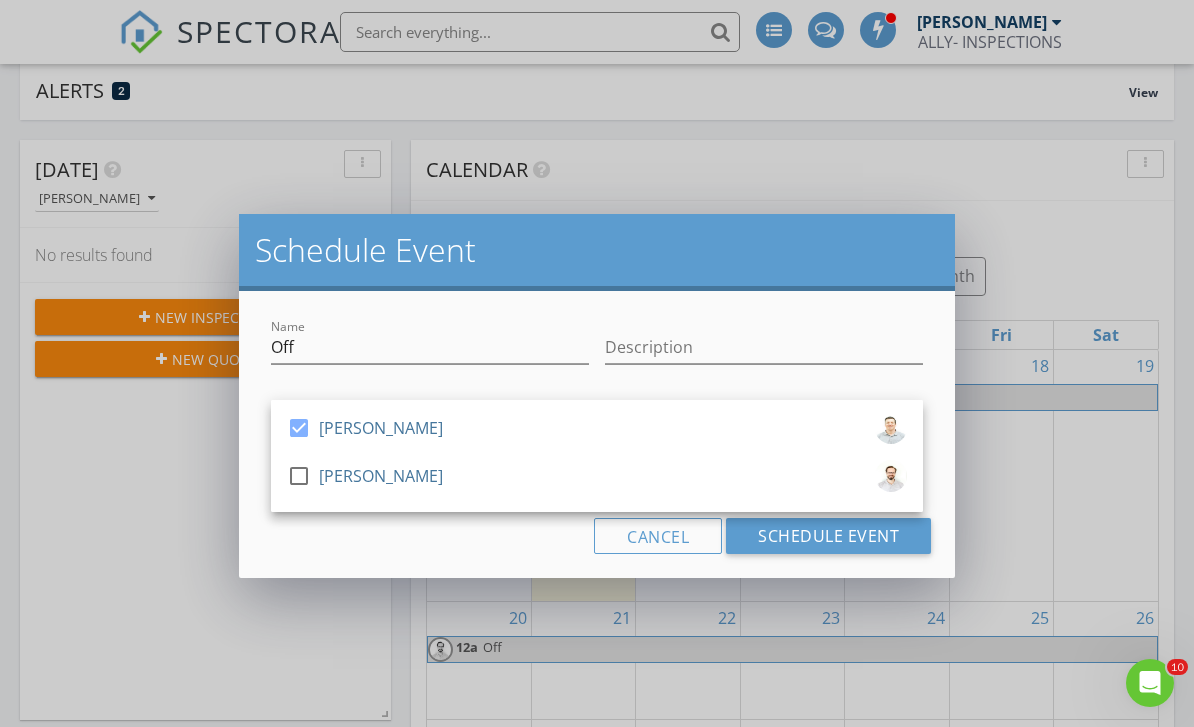 click on "Schedule Event" at bounding box center [828, 536] 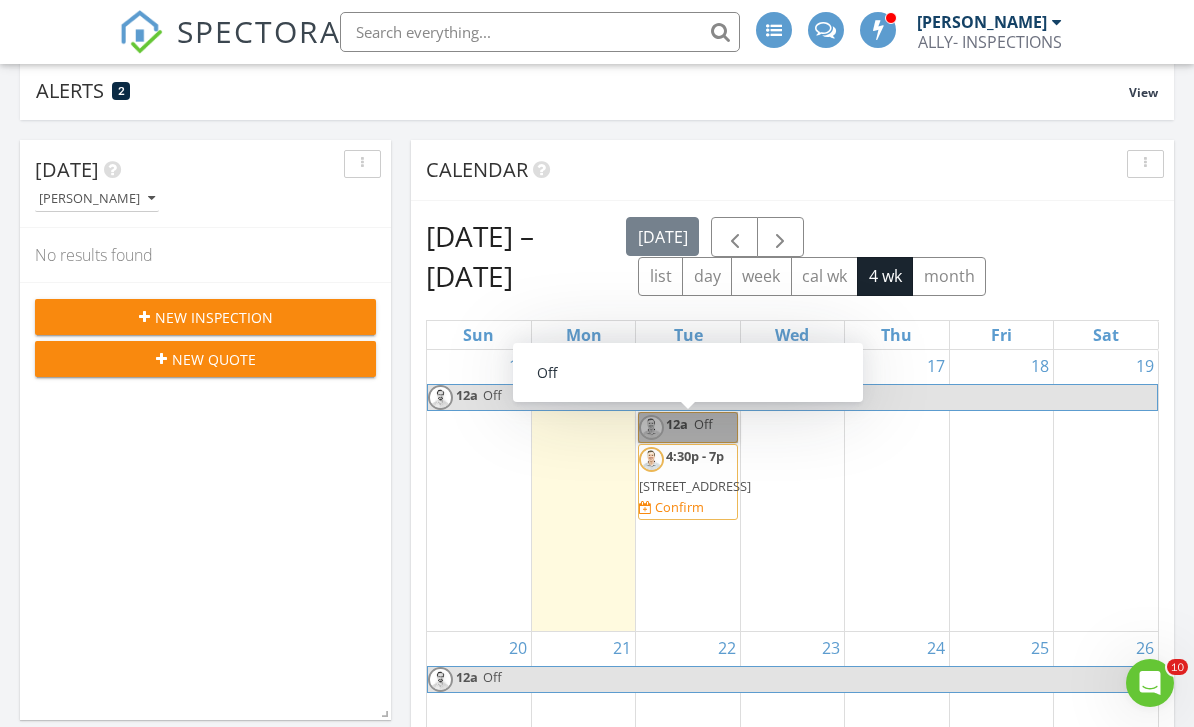 click on "12a
Off" at bounding box center (687, 427) 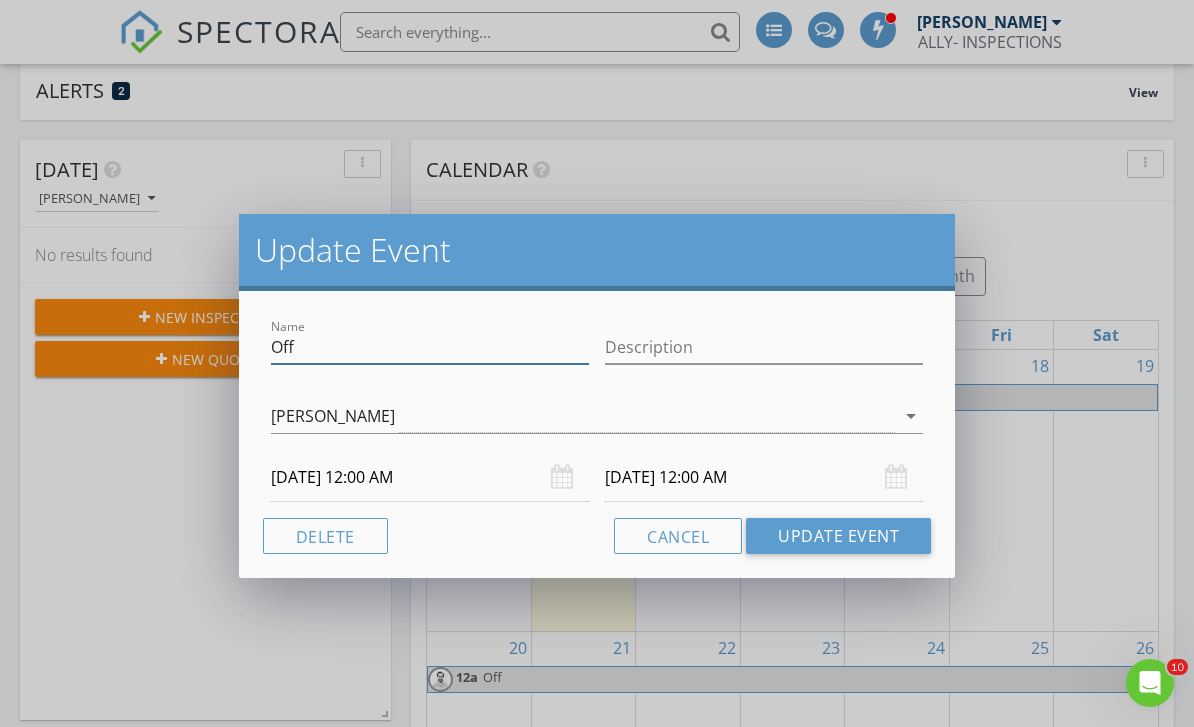 click on "Off" at bounding box center (430, 347) 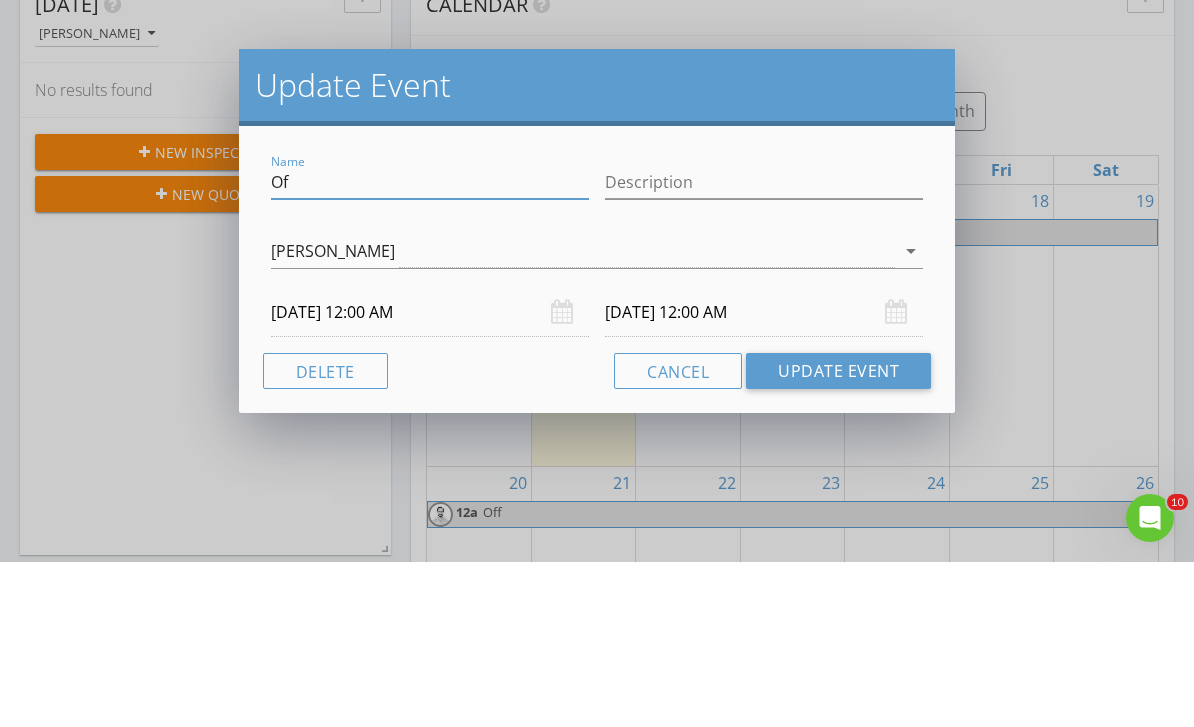 type on "O" 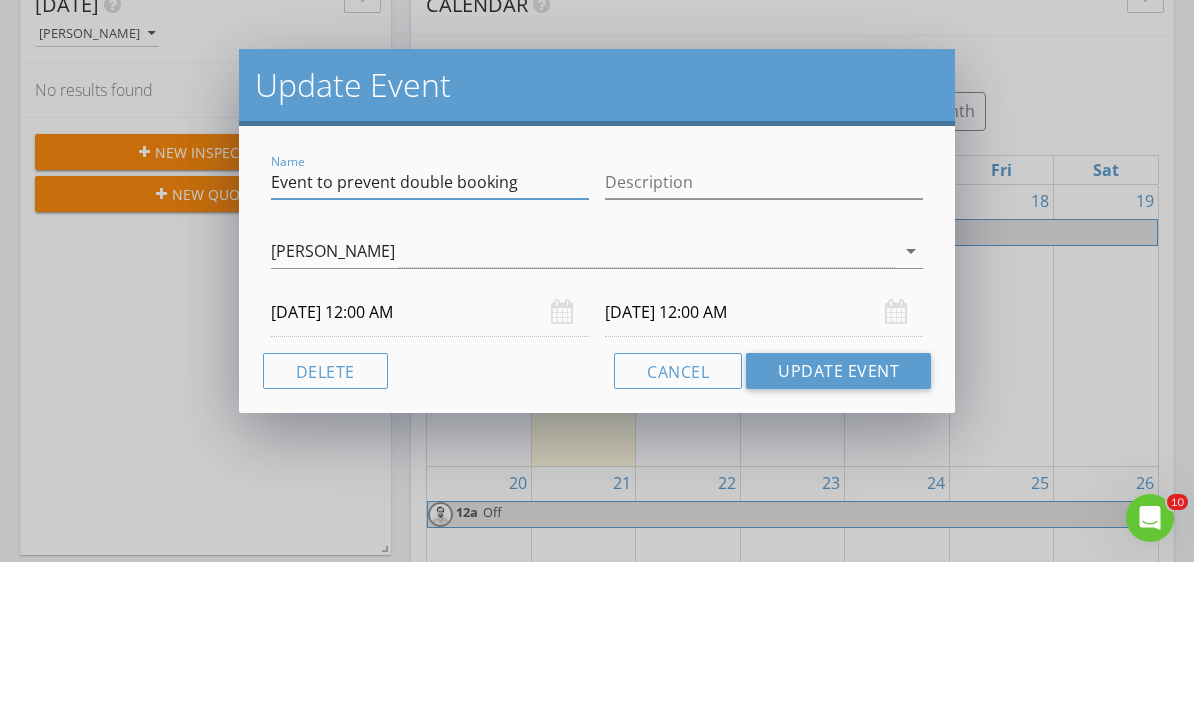 scroll, scrollTop: 305, scrollLeft: 0, axis: vertical 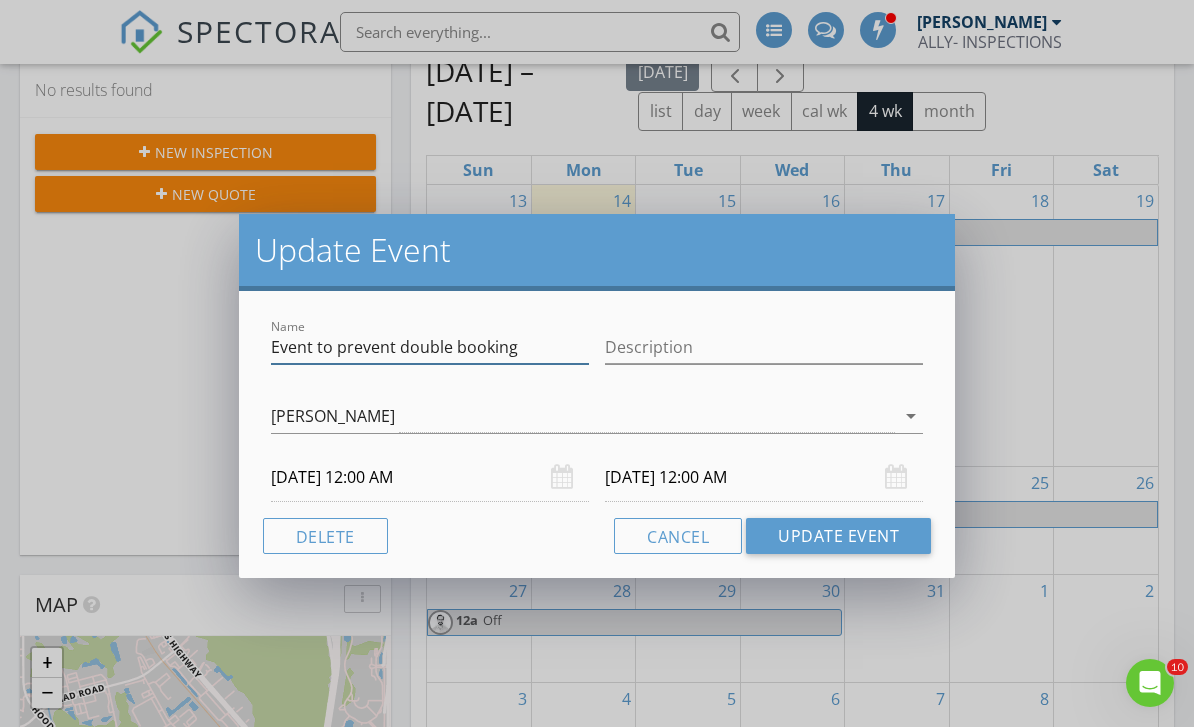 type on "Event to prevent double booking" 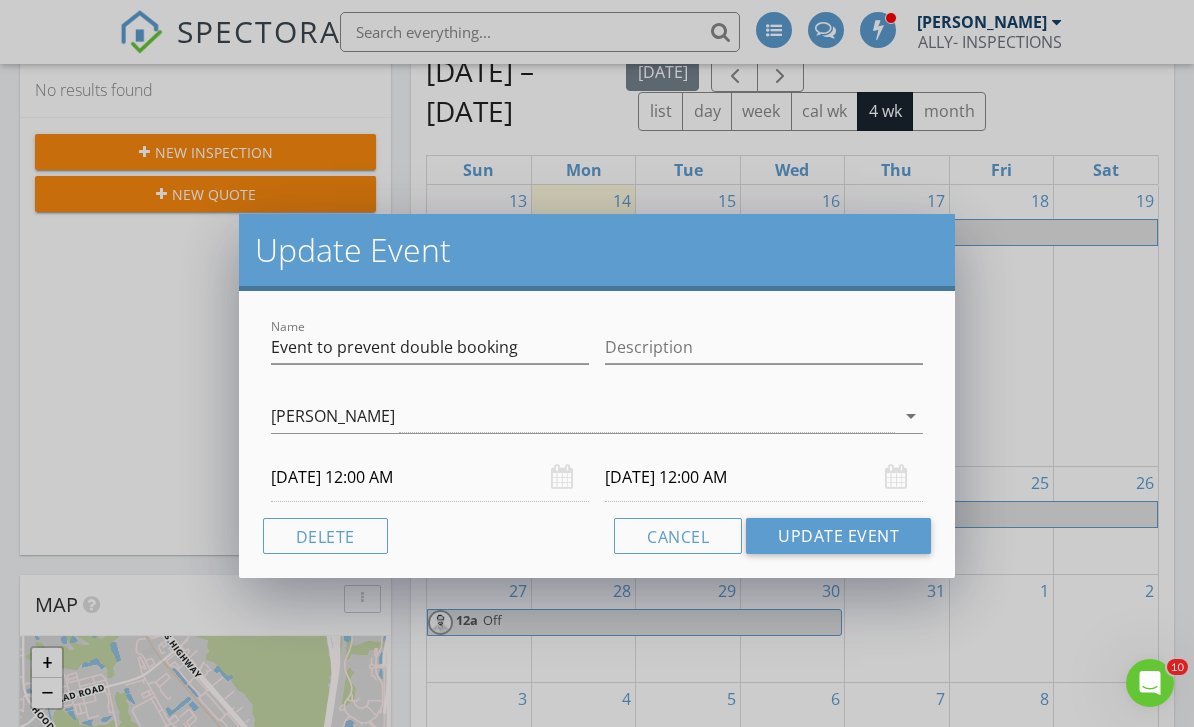 click on "Update Event" at bounding box center (838, 536) 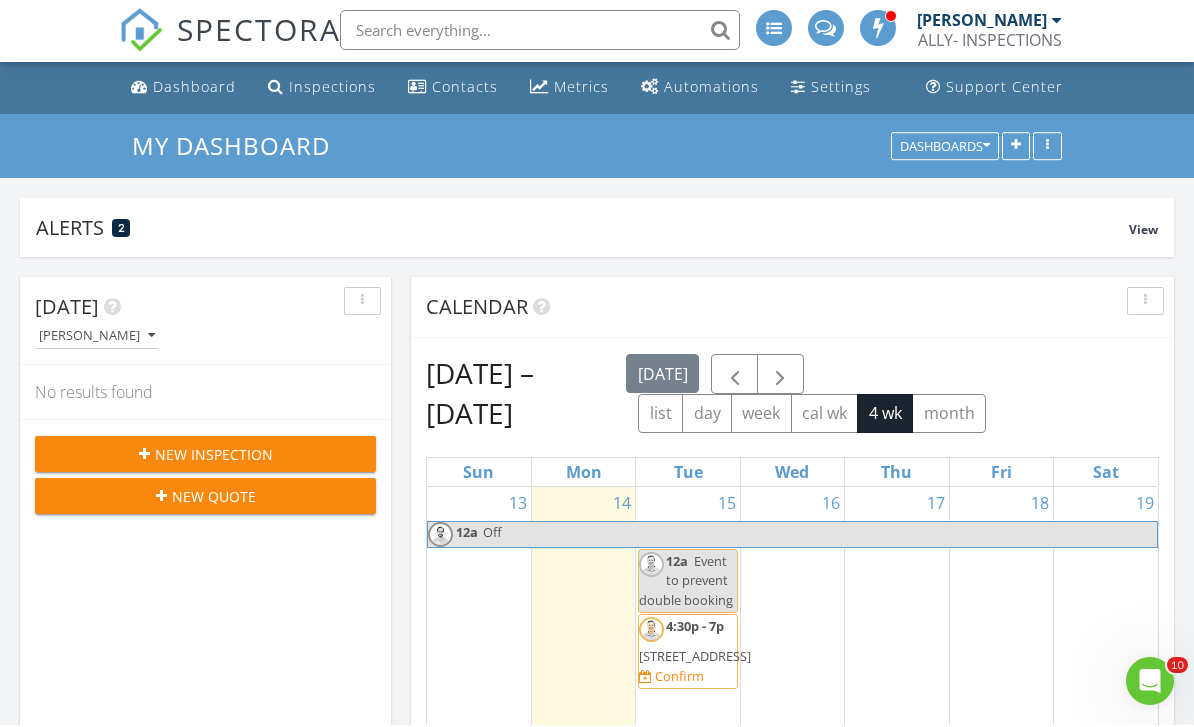 scroll, scrollTop: 0, scrollLeft: 0, axis: both 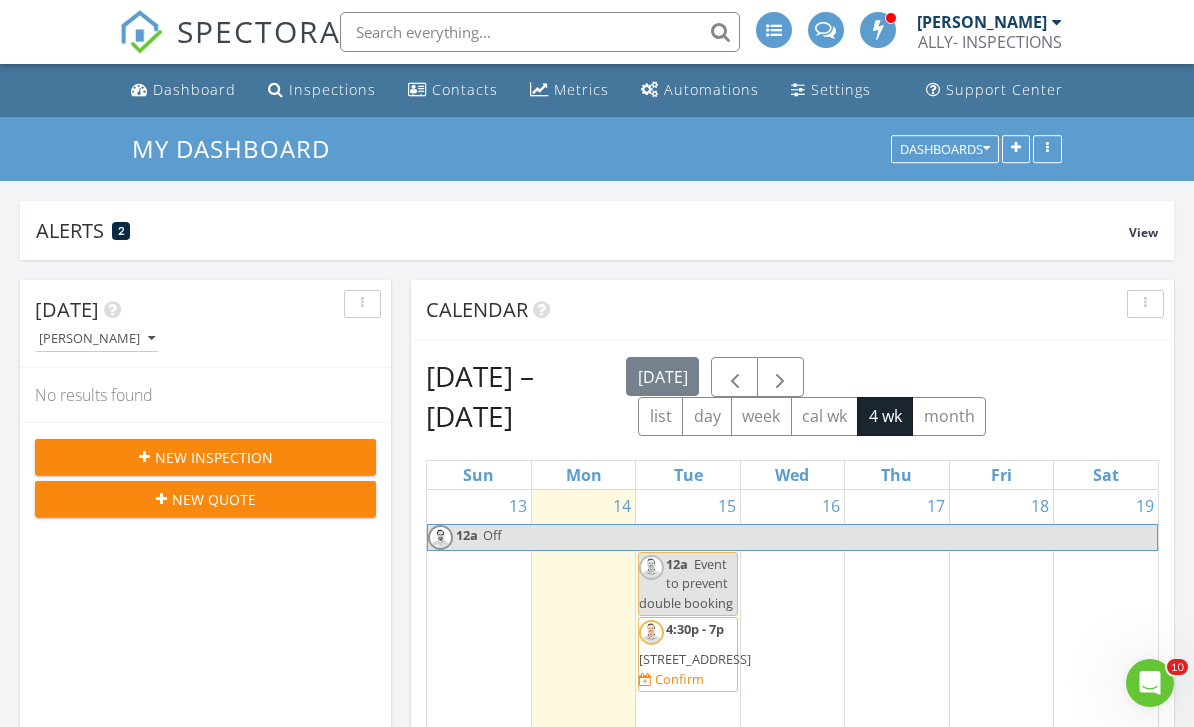 click on "Settings" at bounding box center [841, 89] 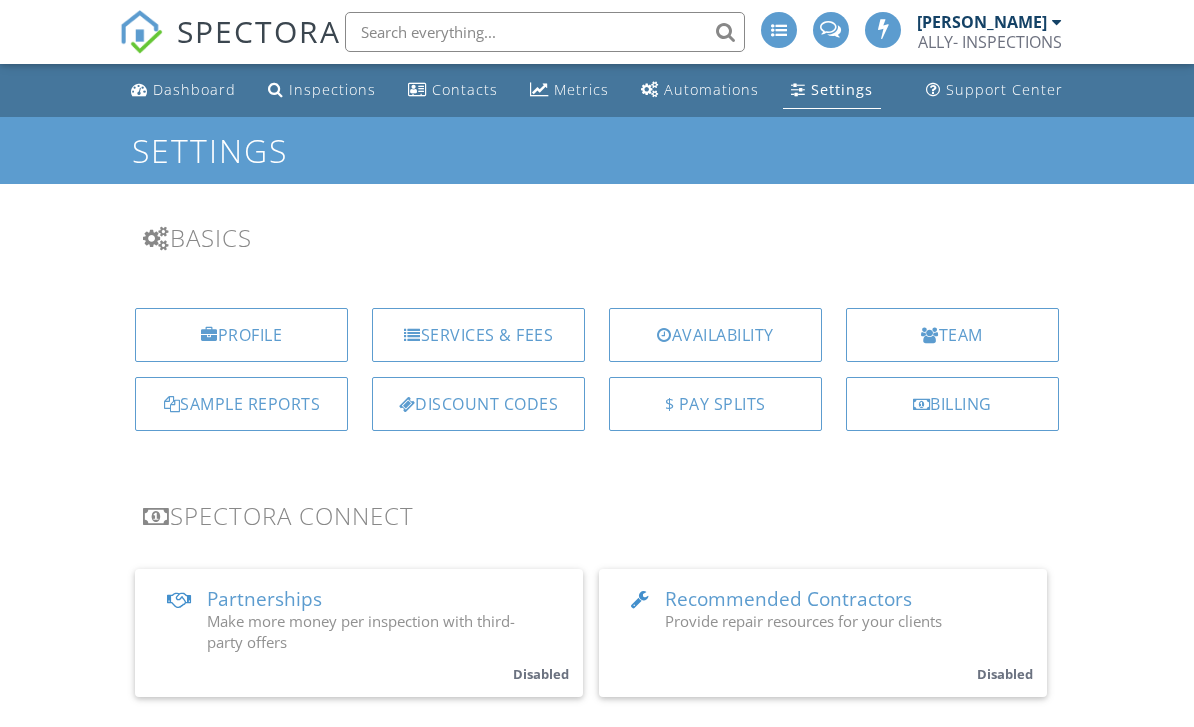 scroll, scrollTop: 0, scrollLeft: 0, axis: both 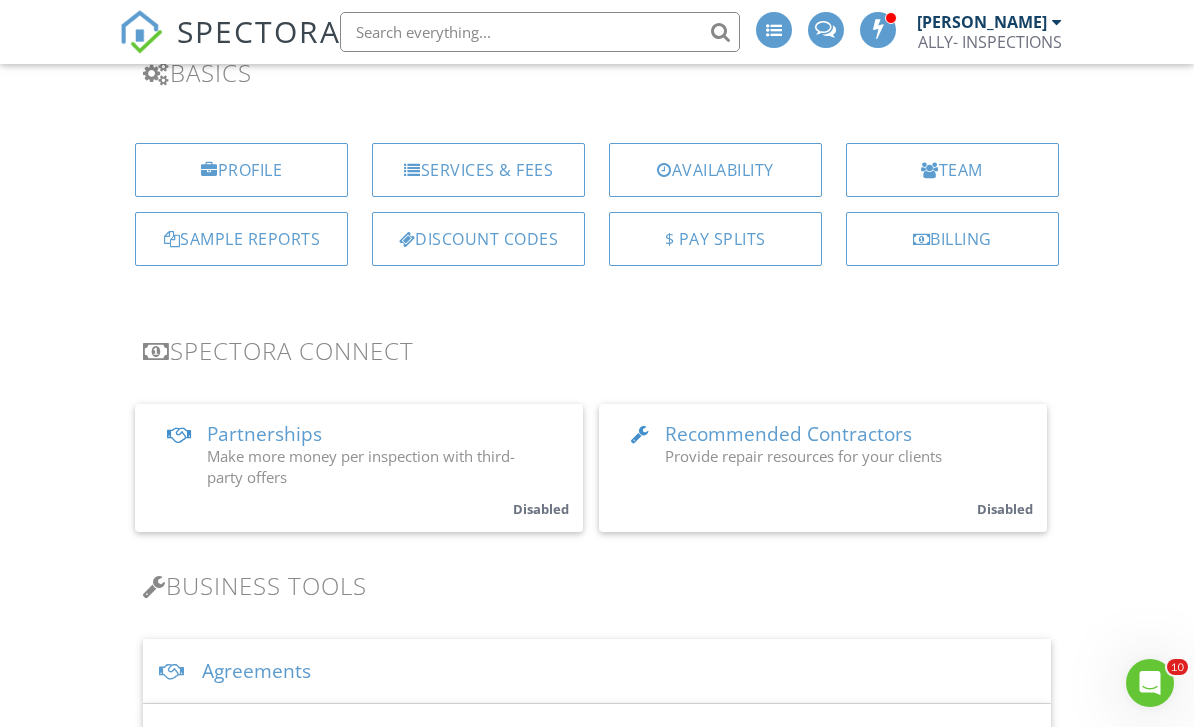 click on "Availability" at bounding box center (715, 170) 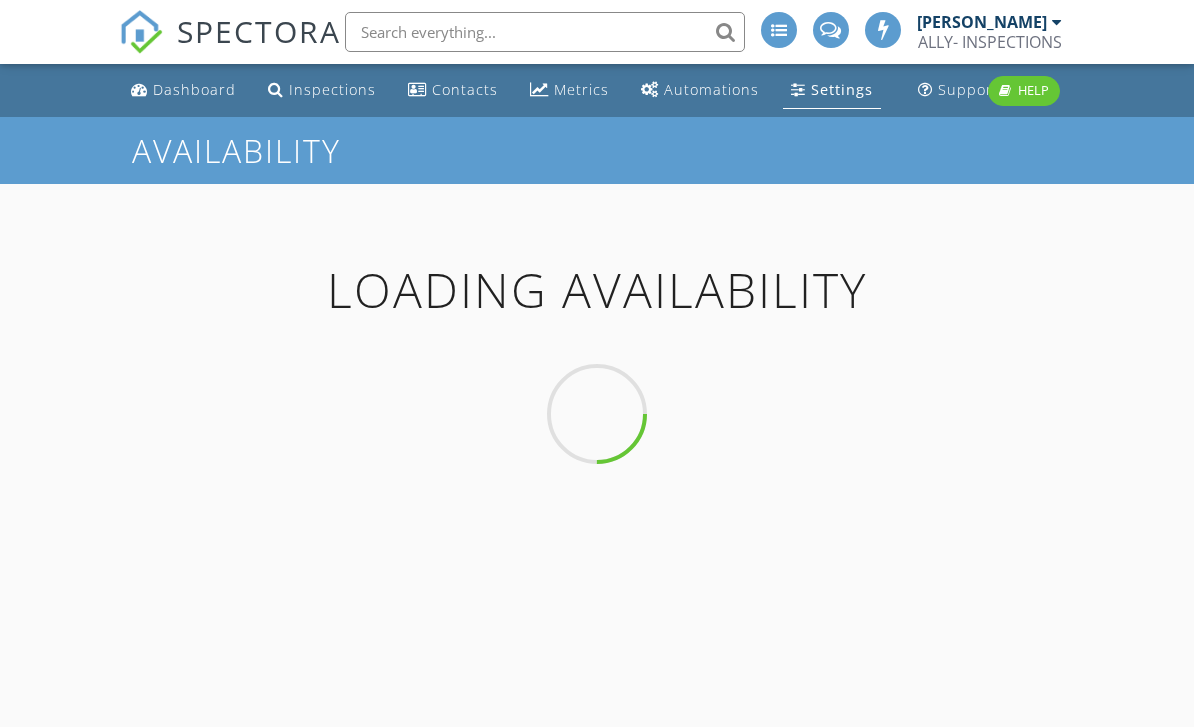 scroll, scrollTop: 0, scrollLeft: 0, axis: both 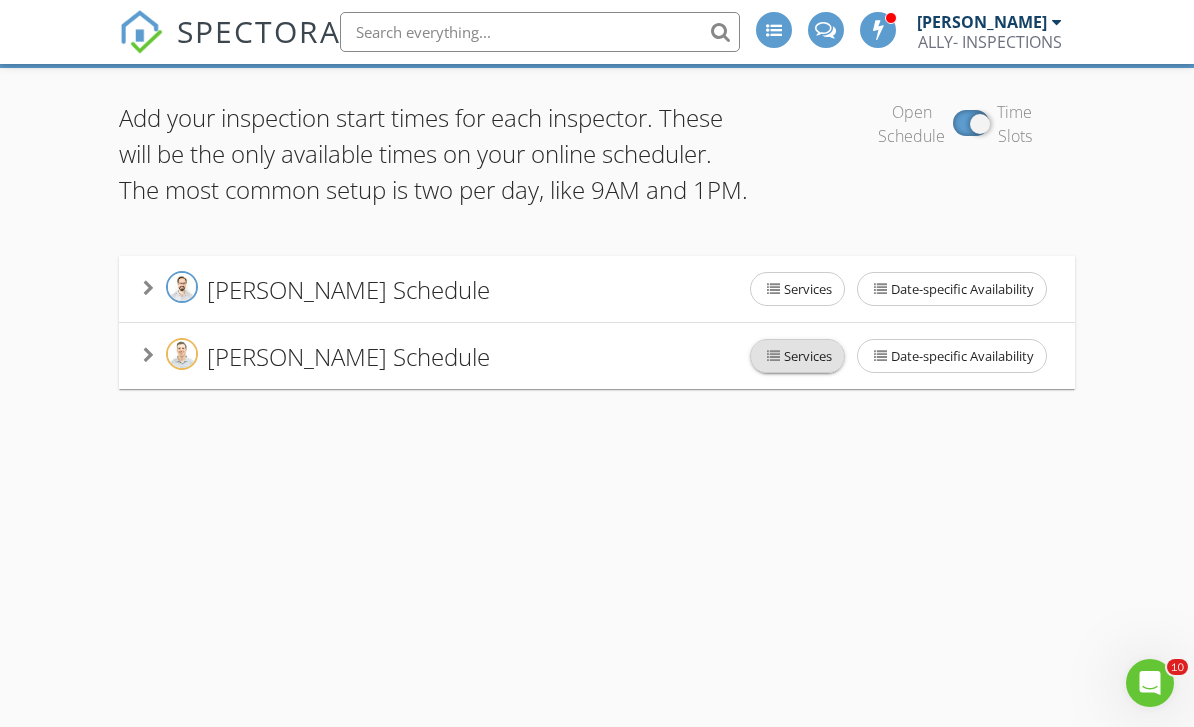 click on "Services" at bounding box center (797, 356) 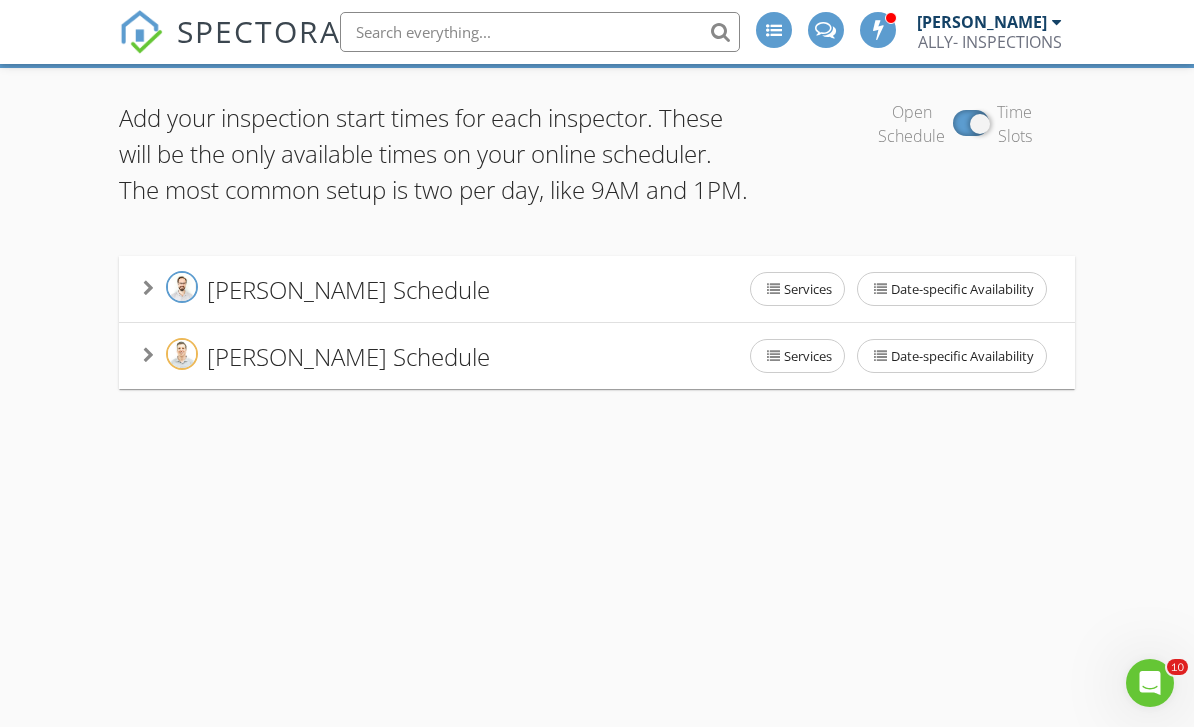 click on "Add your inspection start times for each inspector. These will
be the only available times on your online scheduler. The most
common setup is two per day, like 9AM and 1PM.
Open
Schedule
Time
Slots
Mark Pennington's Schedule
Services
Date-specific Availability
Sunday
Mark won't be available today
Slot
Service Area
Mark's Service Area arrow_drop_down
Monday
10:00 AM arrow_drop_down       02:00 PM arrow_drop_down
Slot
Service Area
Mark's Service Area arrow_drop_down
Tuesday
10:00 AM arrow_drop_down       02:00 PM arrow_drop_down
Slot
Service Area
Mark's Service Area arrow_drop_down
Wednesday
10:00 AM" at bounding box center [597, 244] 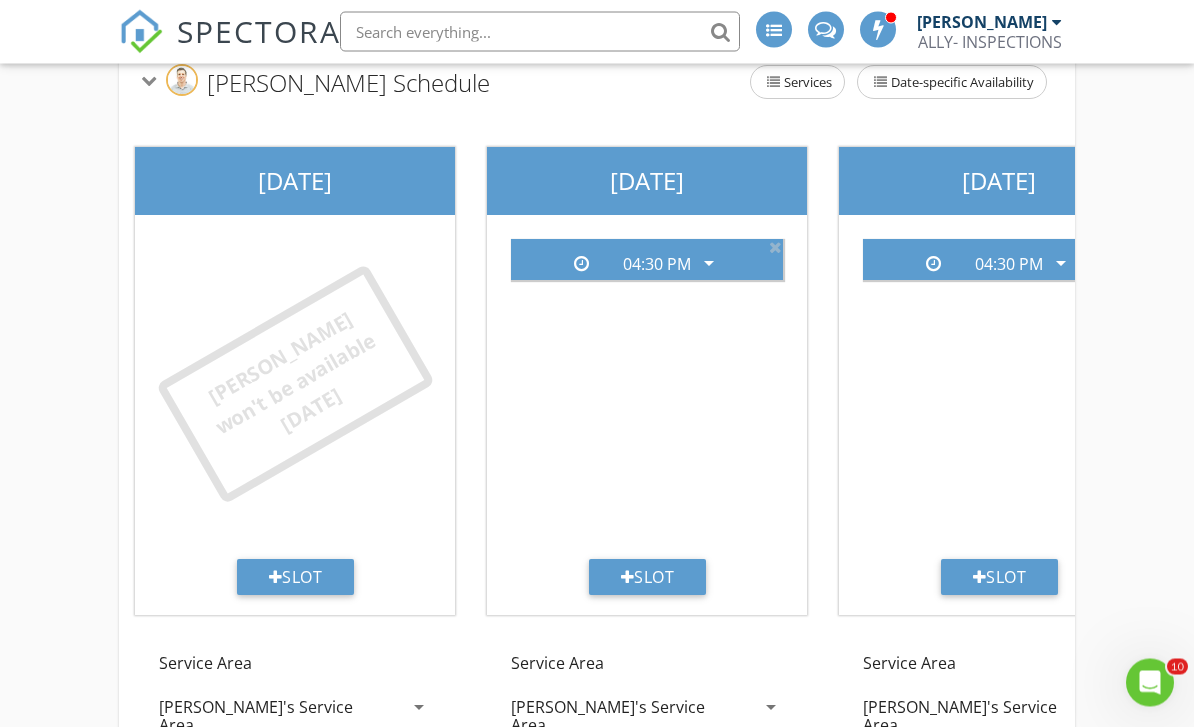 scroll, scrollTop: 391, scrollLeft: 0, axis: vertical 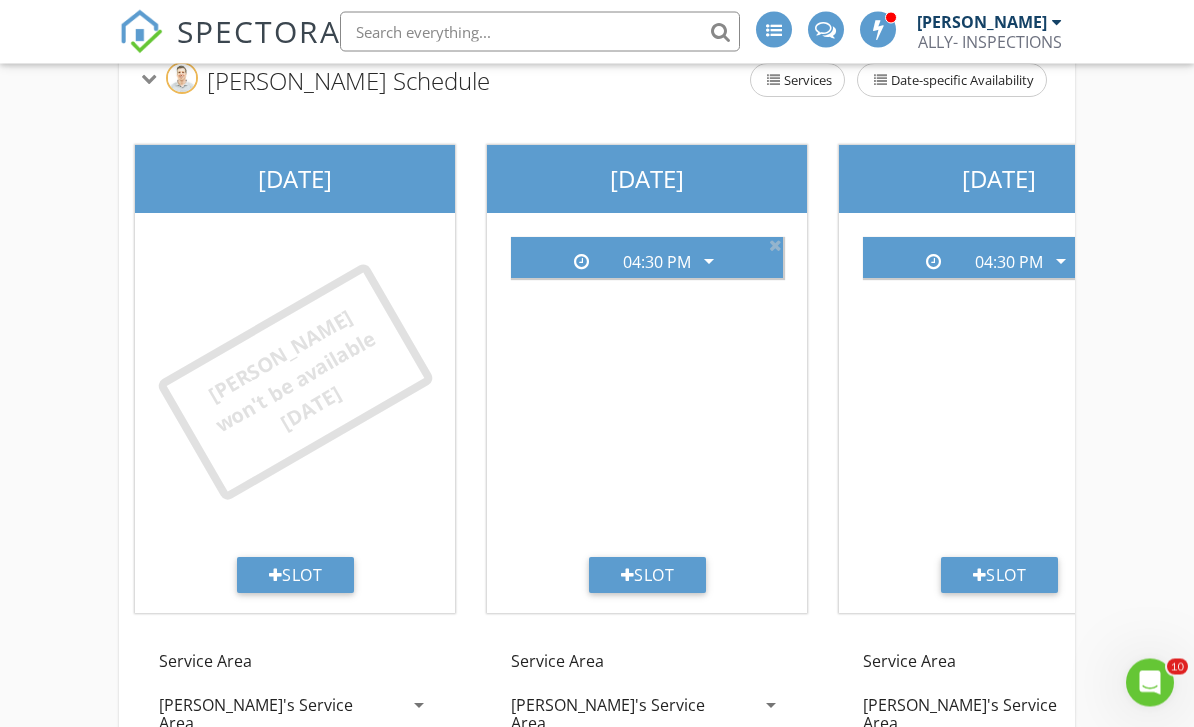 click on "arrow_drop_down" at bounding box center [707, 262] 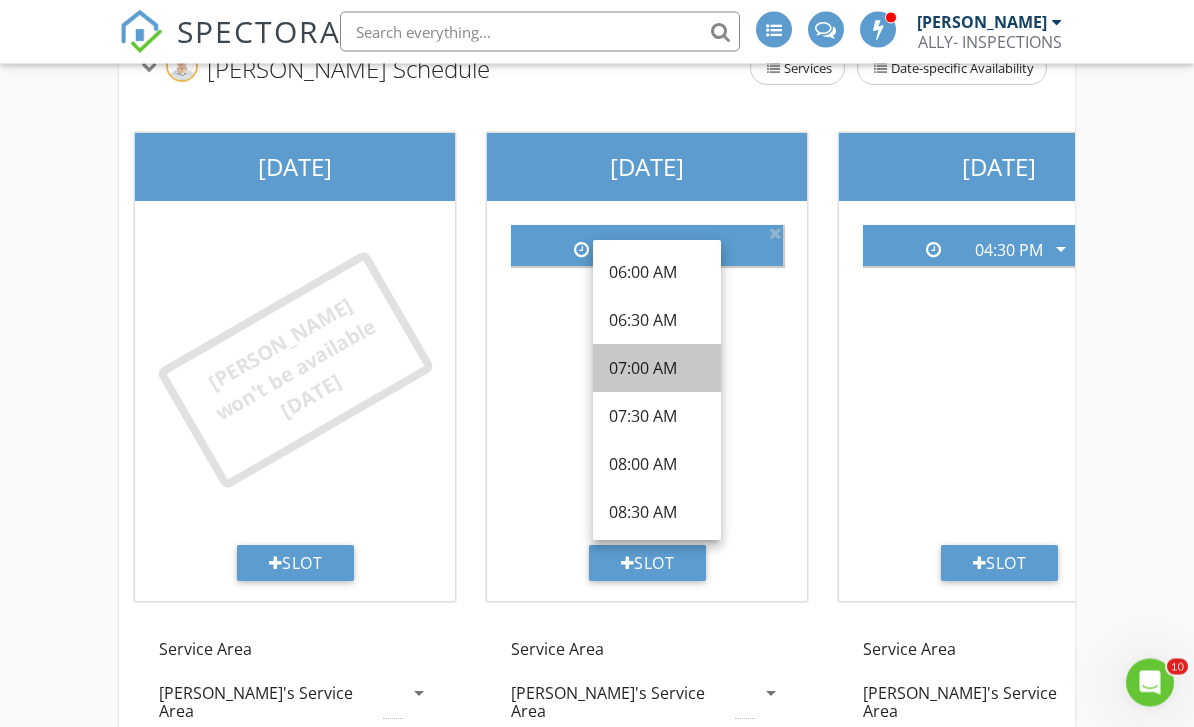scroll, scrollTop: 410, scrollLeft: 0, axis: vertical 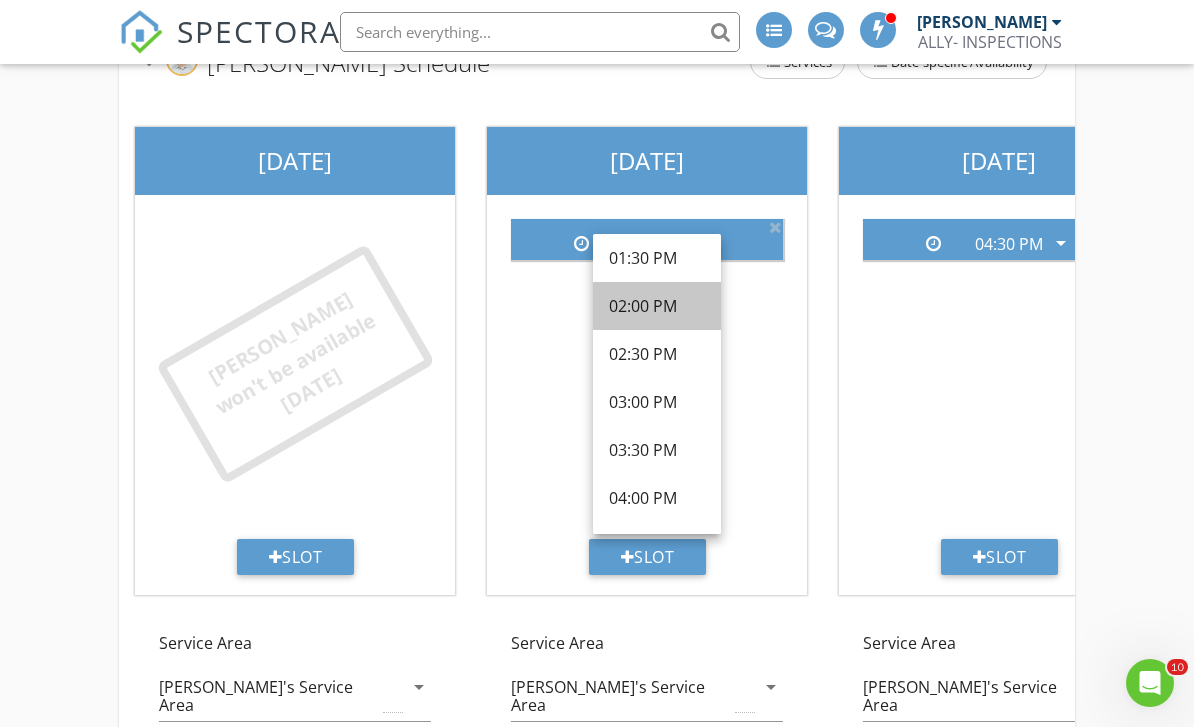 click on "02:00 PM" at bounding box center (657, 306) 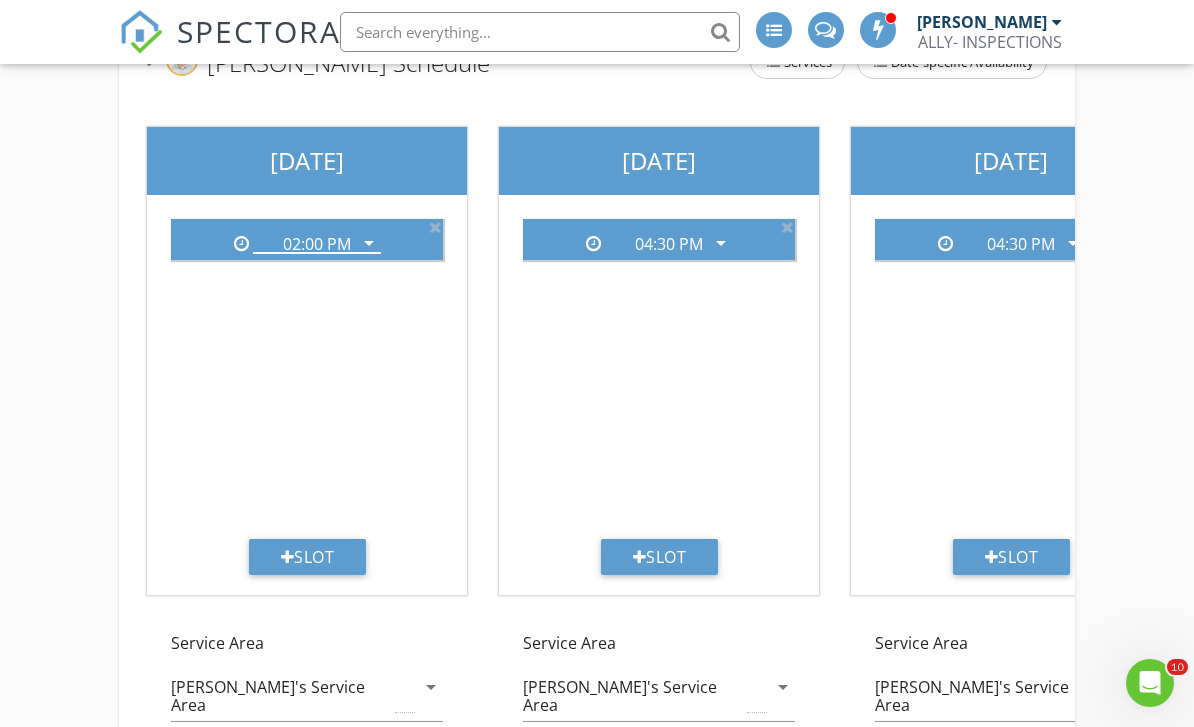 scroll, scrollTop: 0, scrollLeft: 341, axis: horizontal 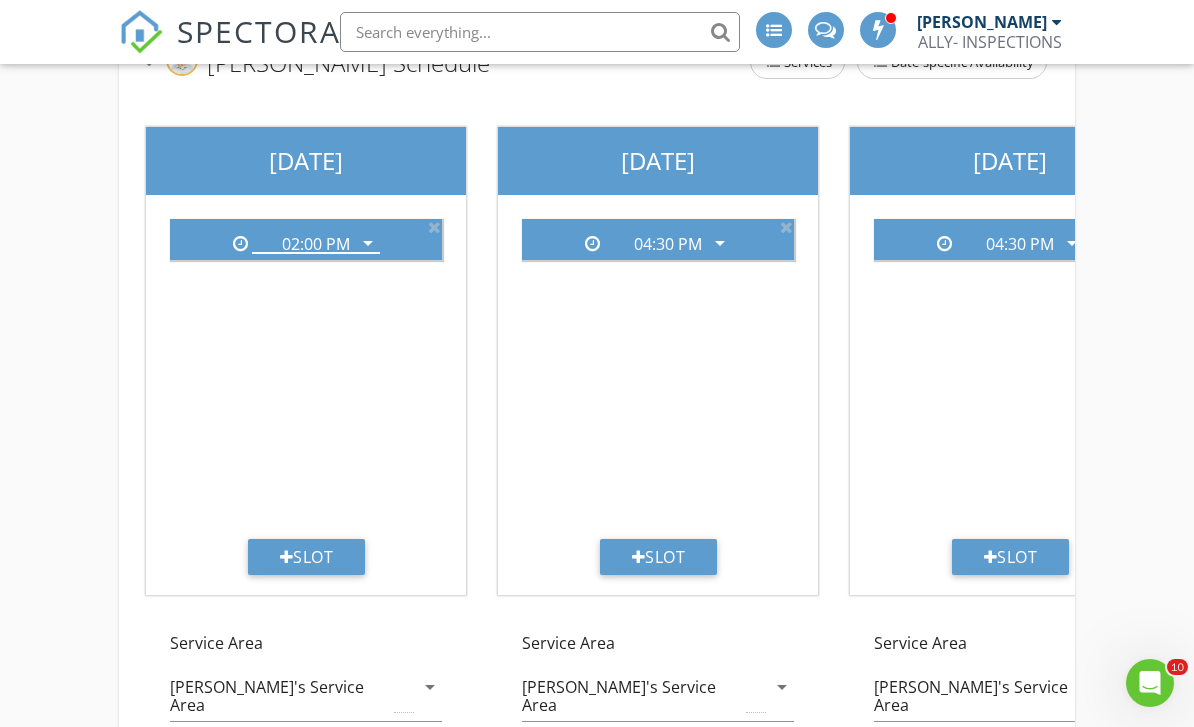 click on "04:30 PM" at bounding box center (668, 244) 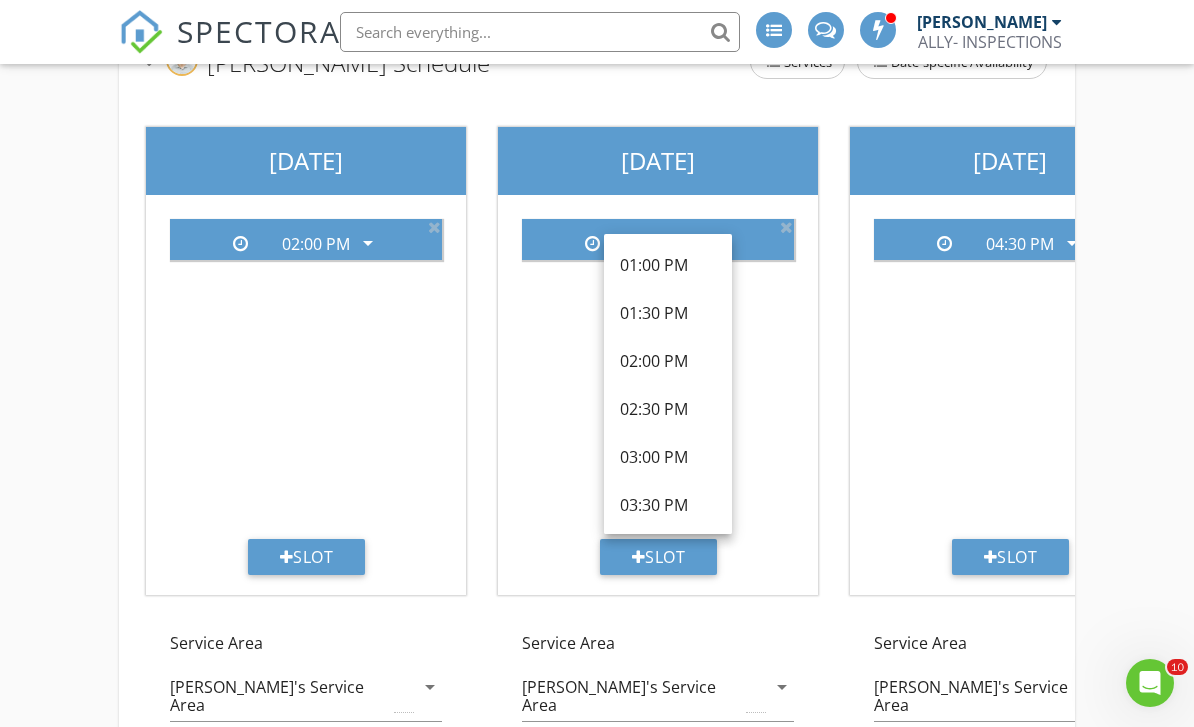 scroll, scrollTop: 678, scrollLeft: 0, axis: vertical 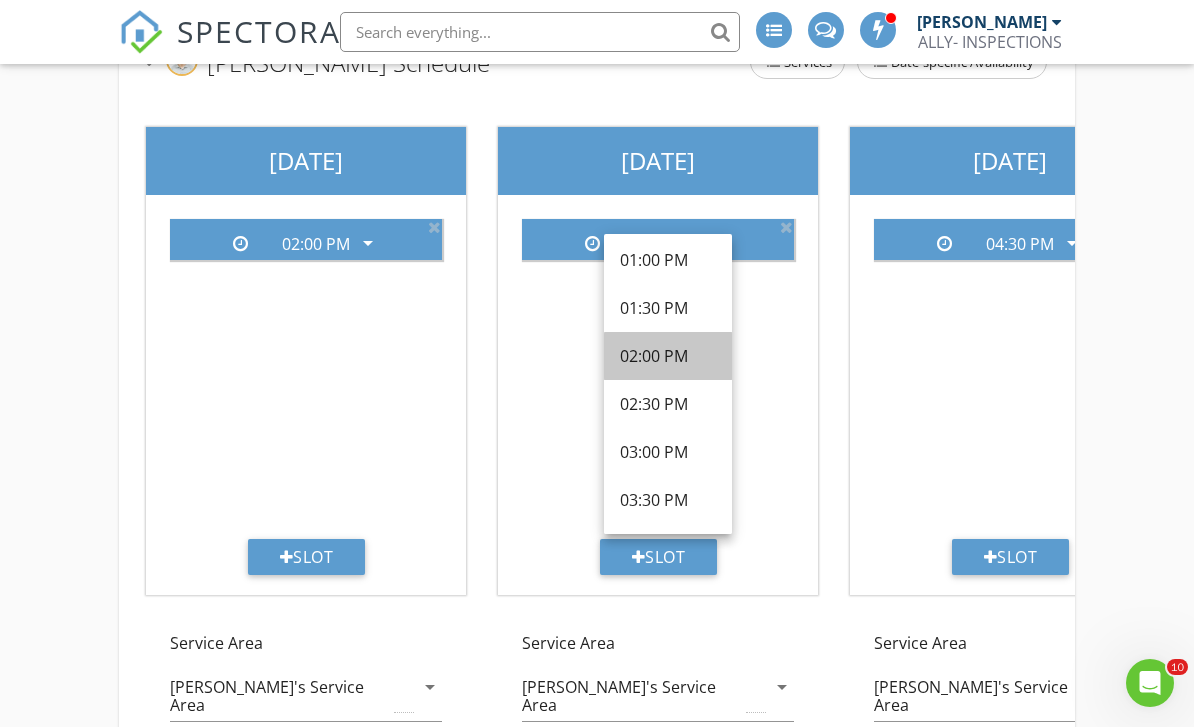 click on "02:00 PM" at bounding box center (668, 356) 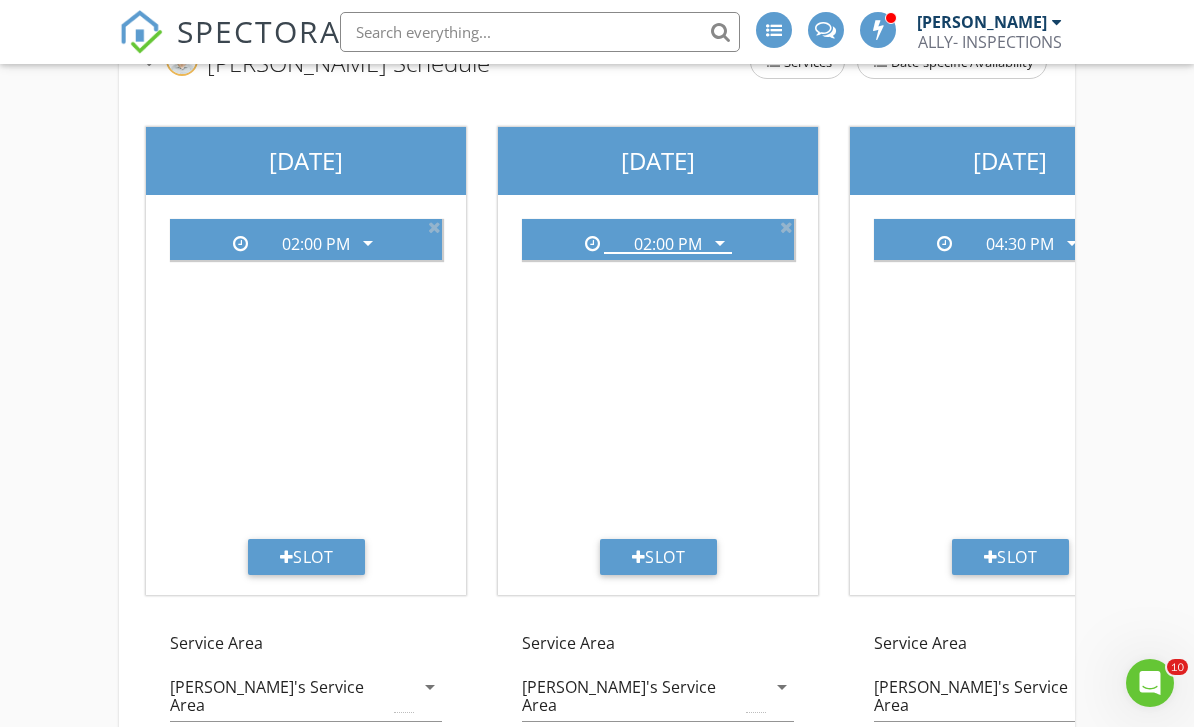 click on "04:30 PM" at bounding box center [1020, 244] 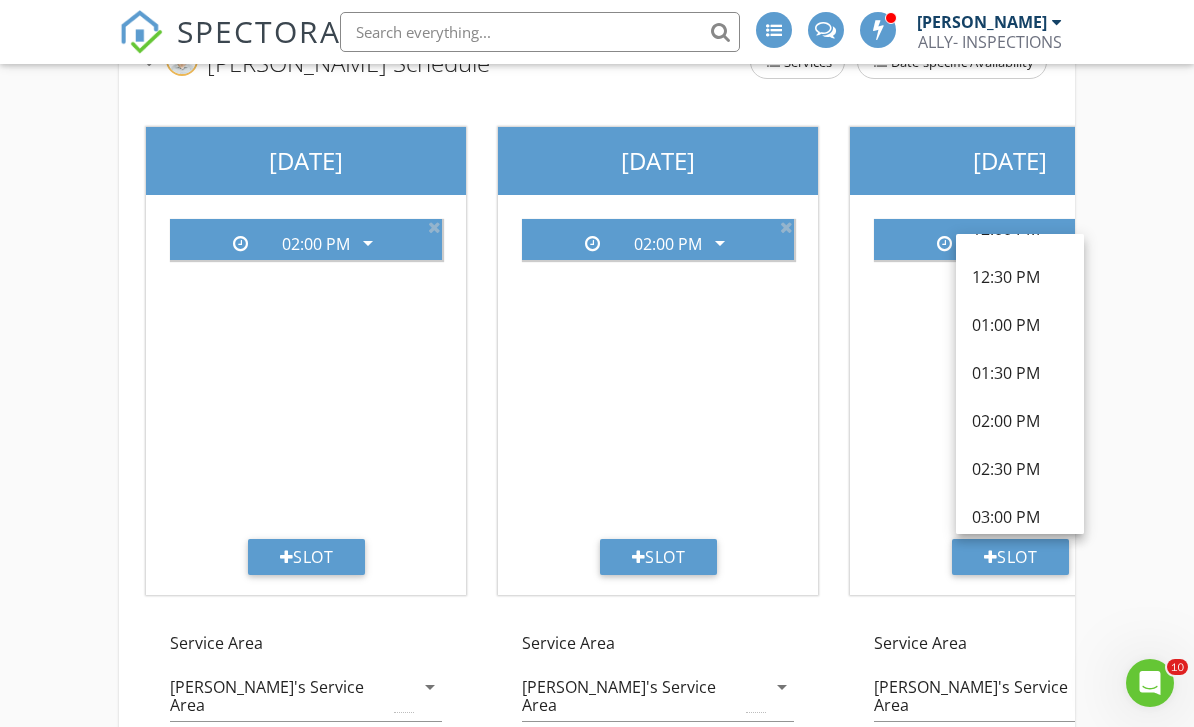 scroll, scrollTop: 646, scrollLeft: 0, axis: vertical 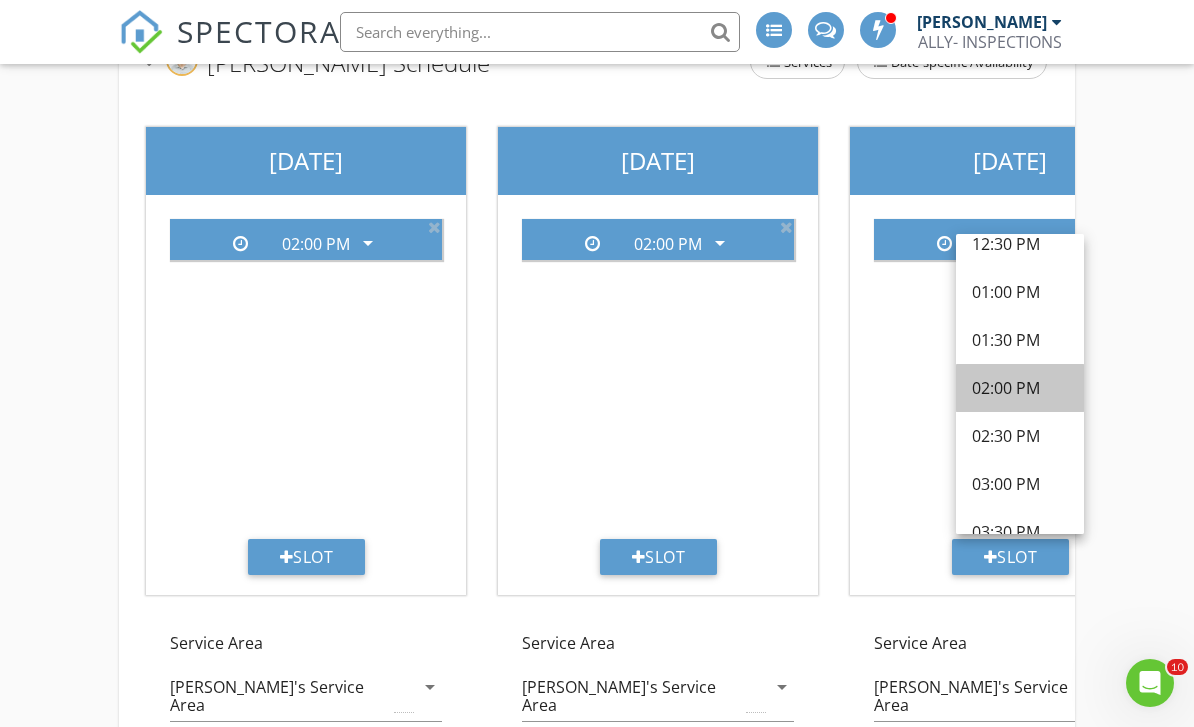 click on "02:00 PM" at bounding box center [1020, 388] 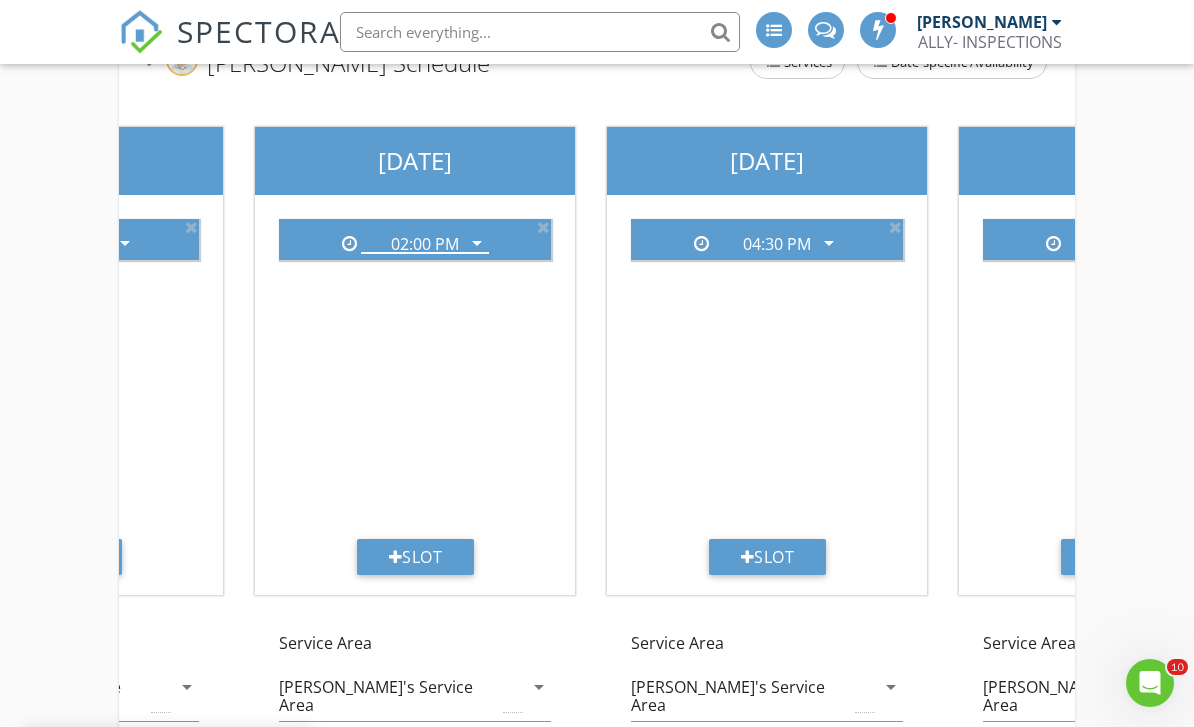 scroll, scrollTop: 0, scrollLeft: 937, axis: horizontal 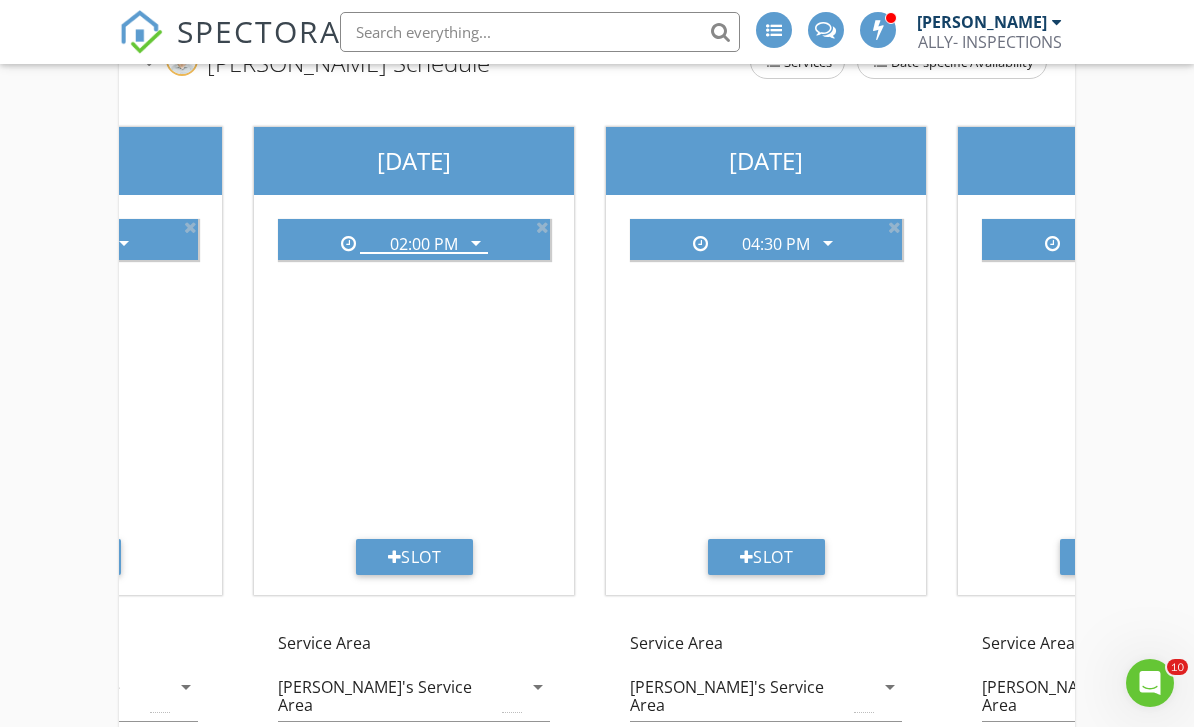 click on "04:30 PM" at bounding box center (776, 244) 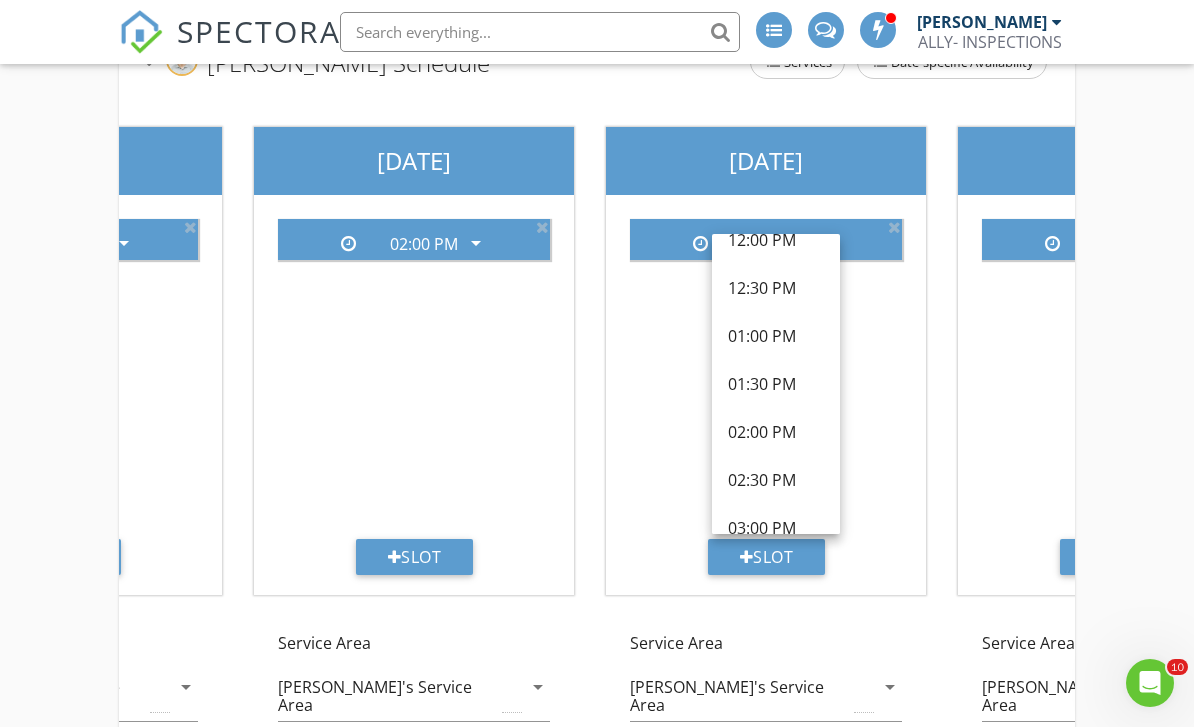 scroll, scrollTop: 618, scrollLeft: 0, axis: vertical 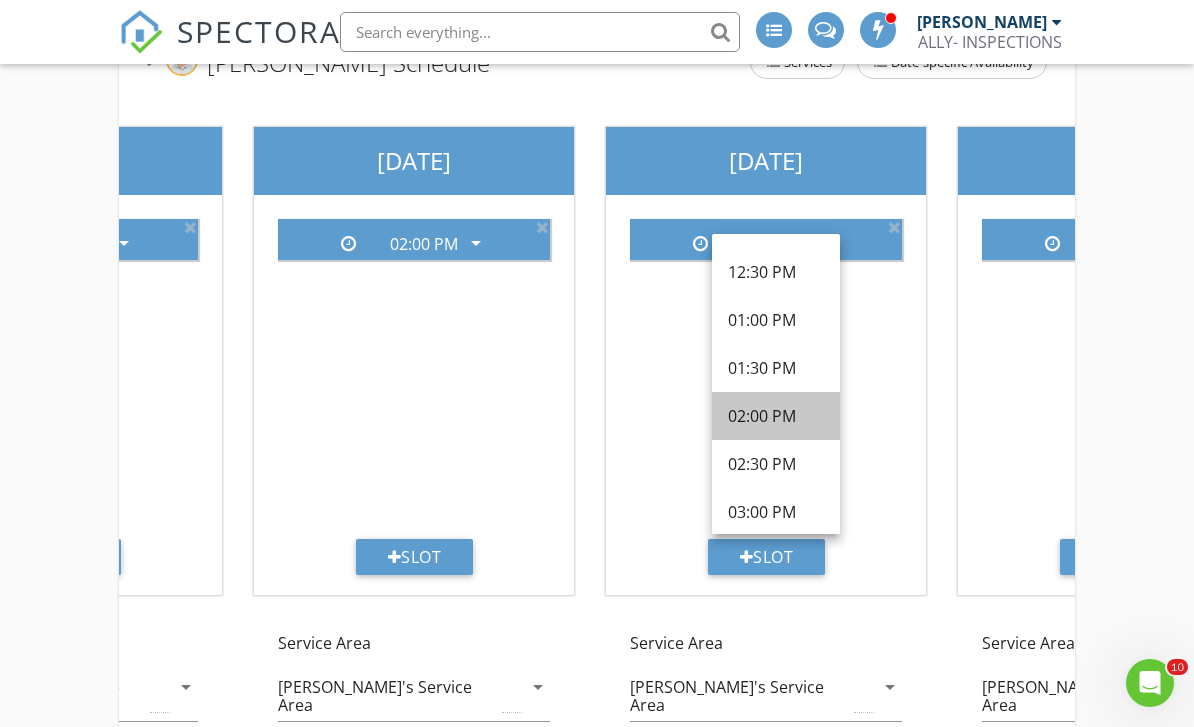 click on "02:00 PM" at bounding box center (776, 416) 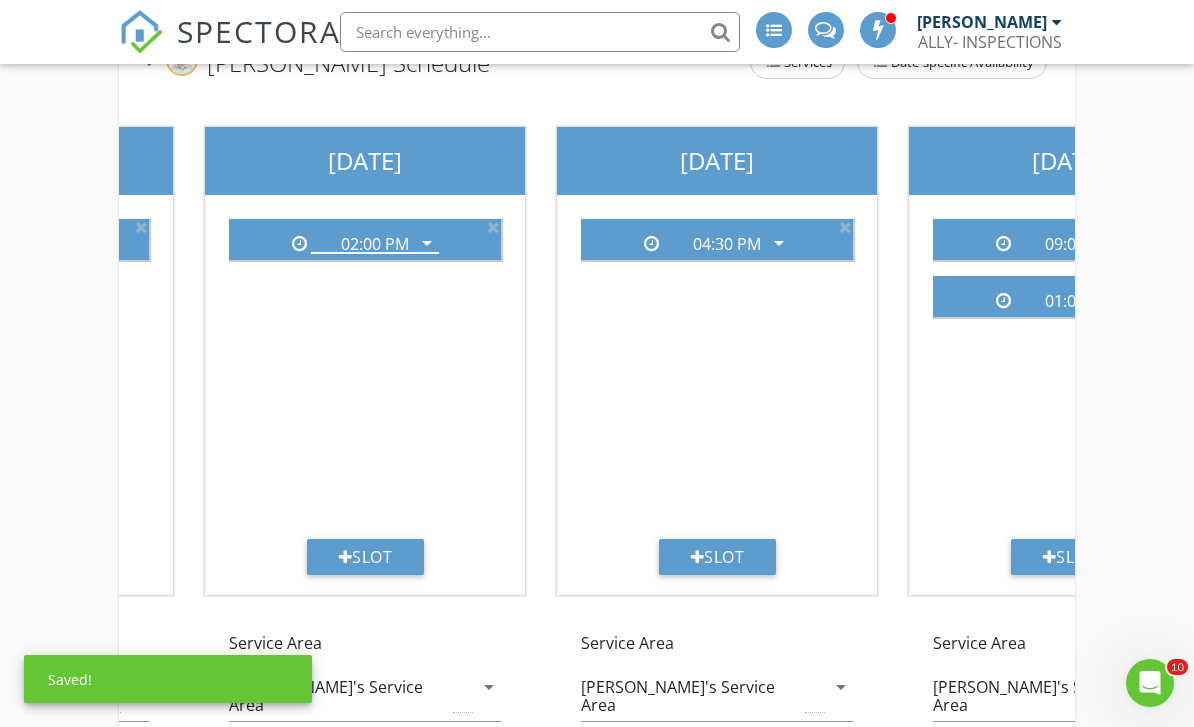 scroll, scrollTop: 0, scrollLeft: 1339, axis: horizontal 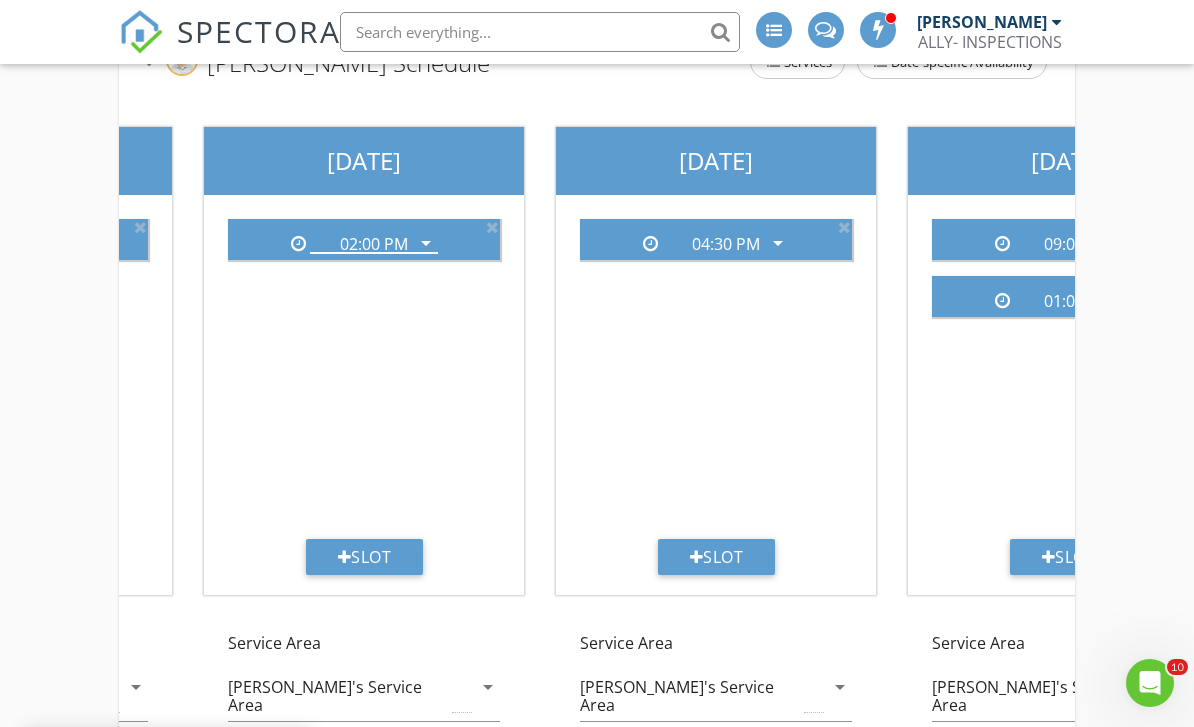 click on "04:30 PM" at bounding box center (726, 244) 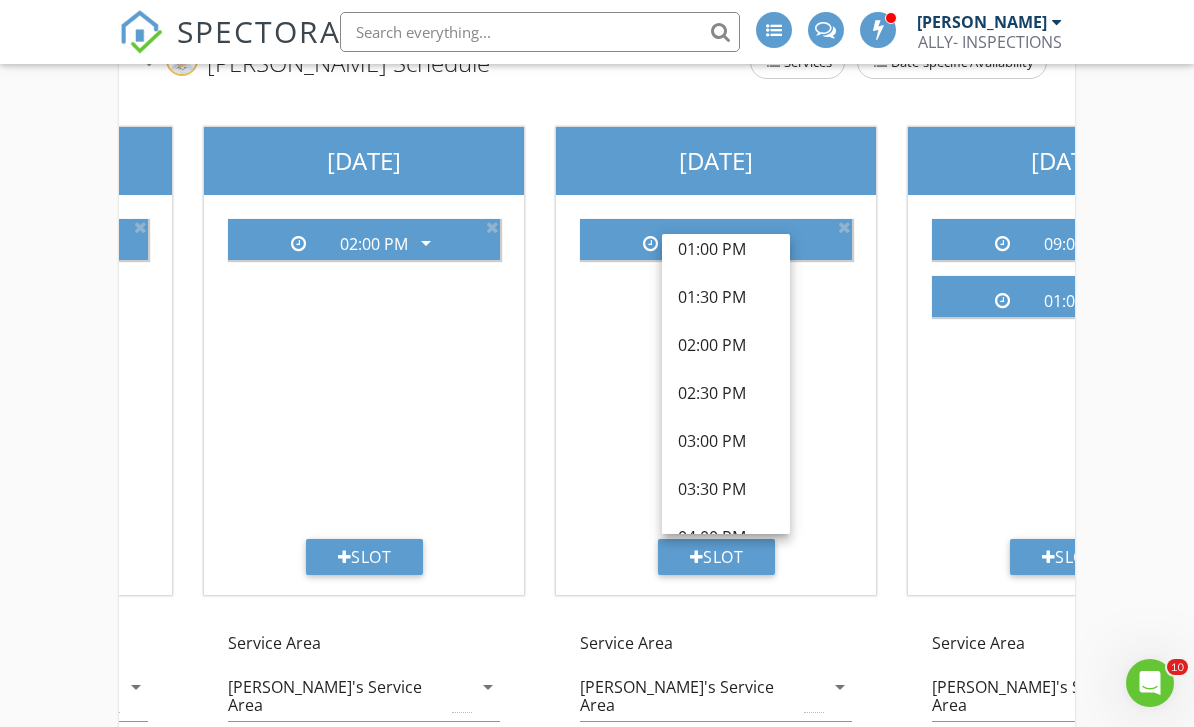 scroll, scrollTop: 701, scrollLeft: 0, axis: vertical 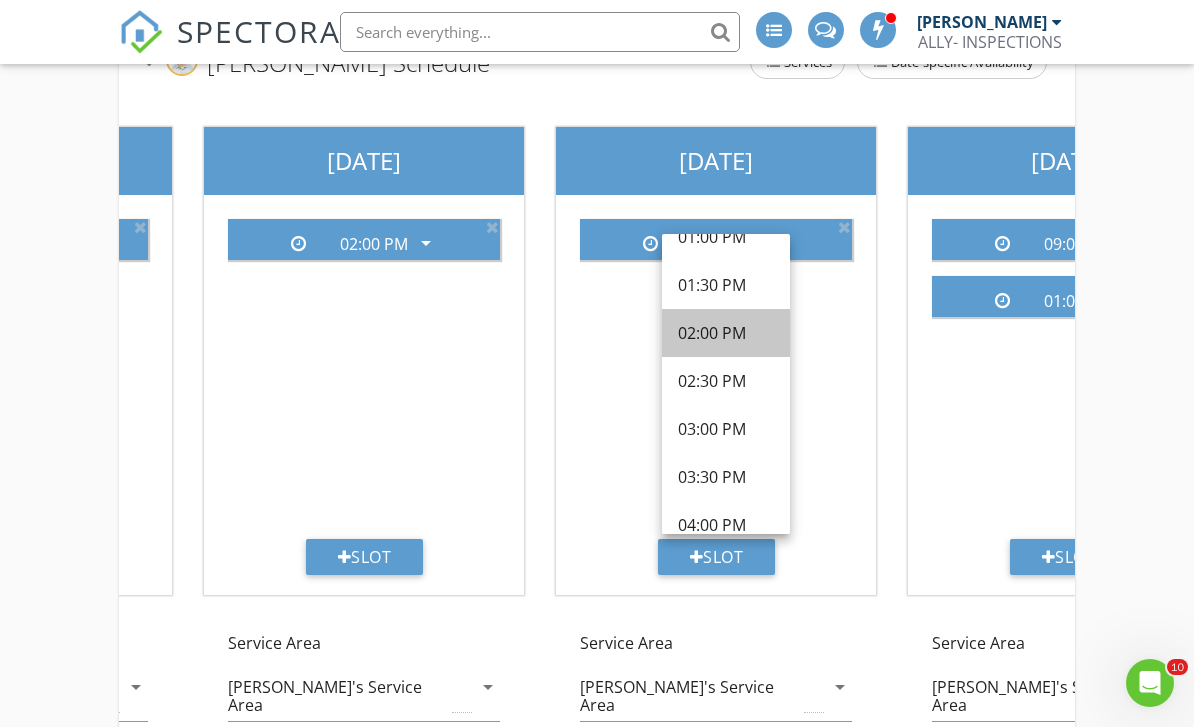 click on "02:00 PM" at bounding box center [726, 333] 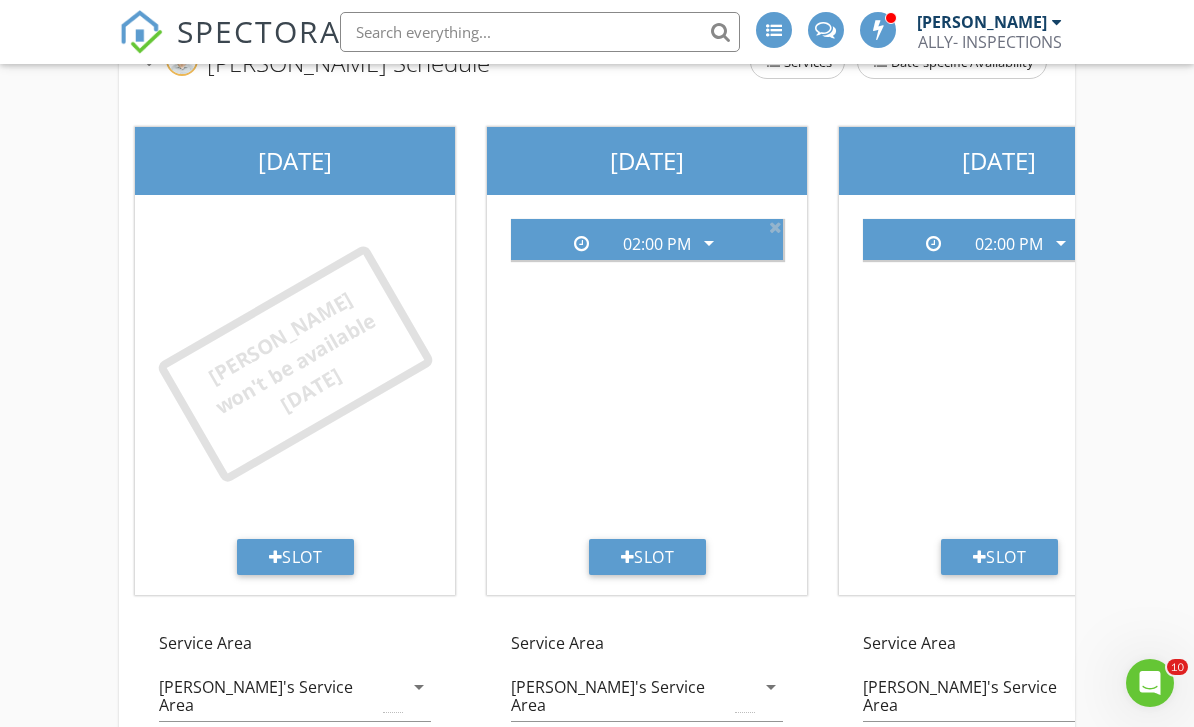 scroll, scrollTop: 0, scrollLeft: 0, axis: both 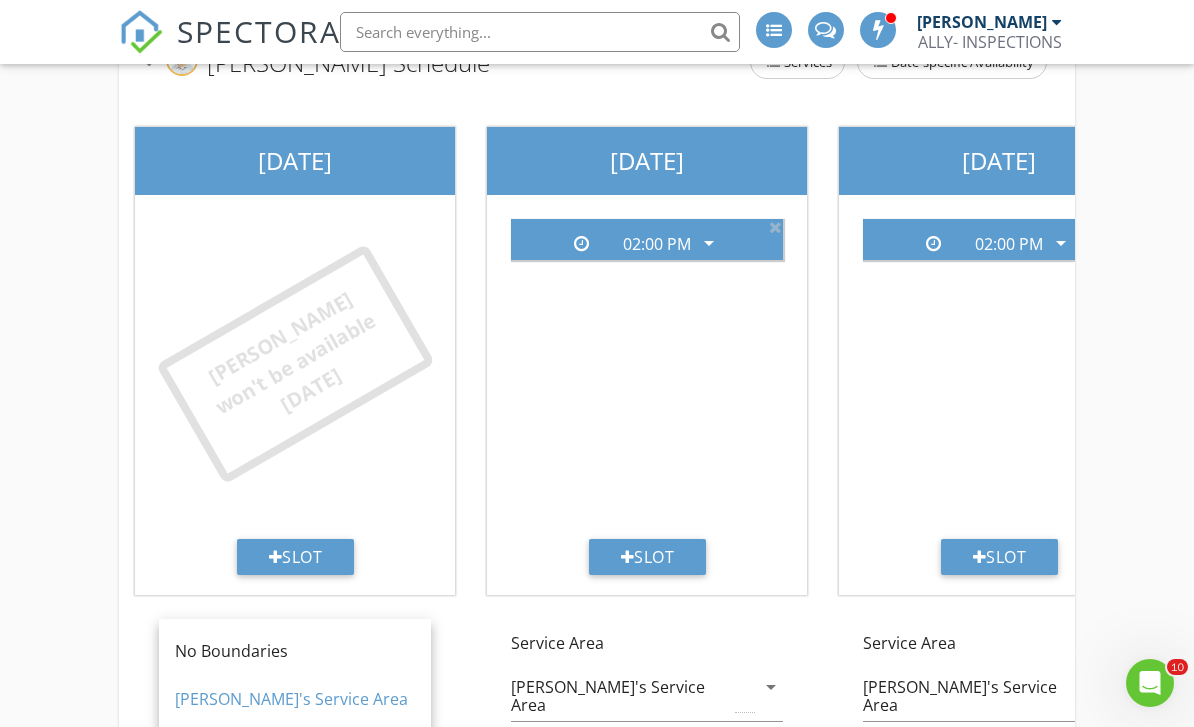 click on "Service Area
Andy's Service Area arrow_drop_down" at bounding box center [295, 686] 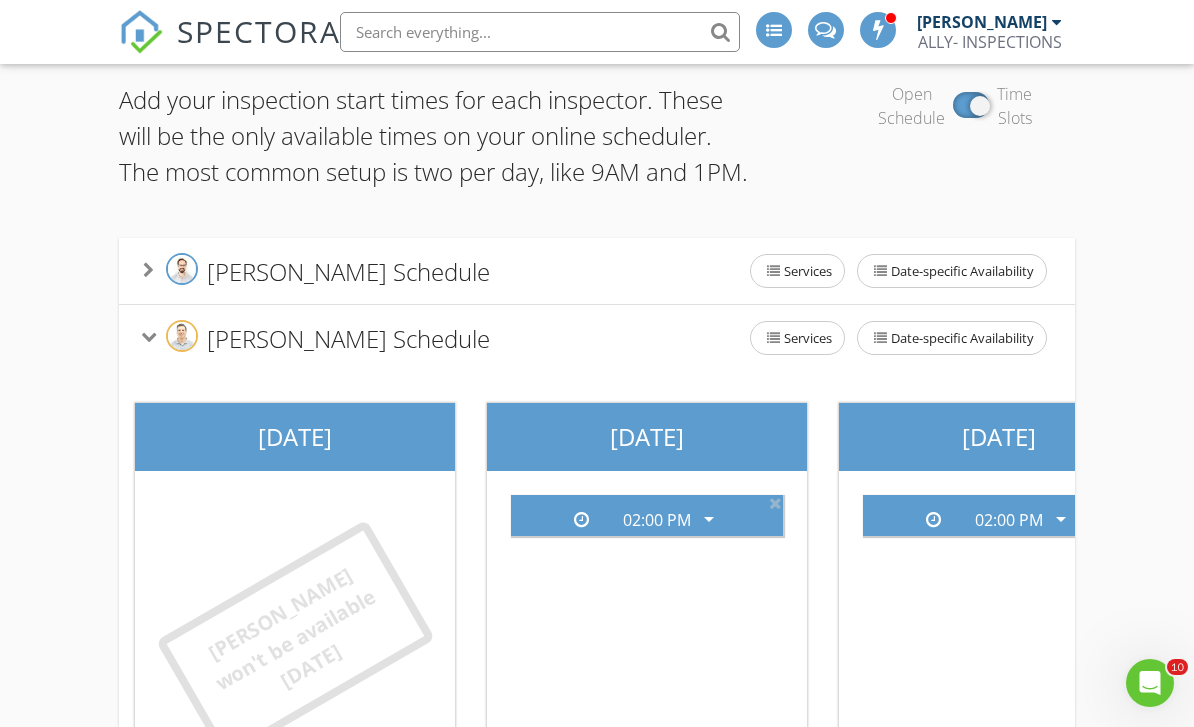 scroll, scrollTop: 133, scrollLeft: 0, axis: vertical 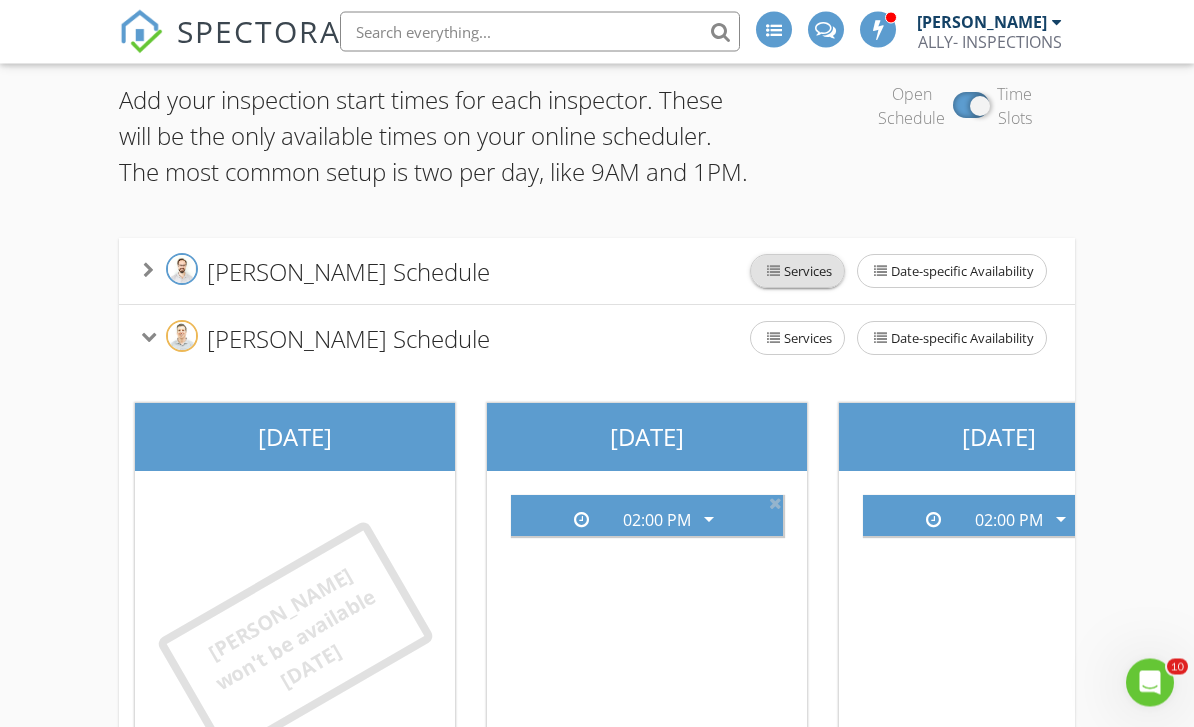 click on "Services" at bounding box center [797, 272] 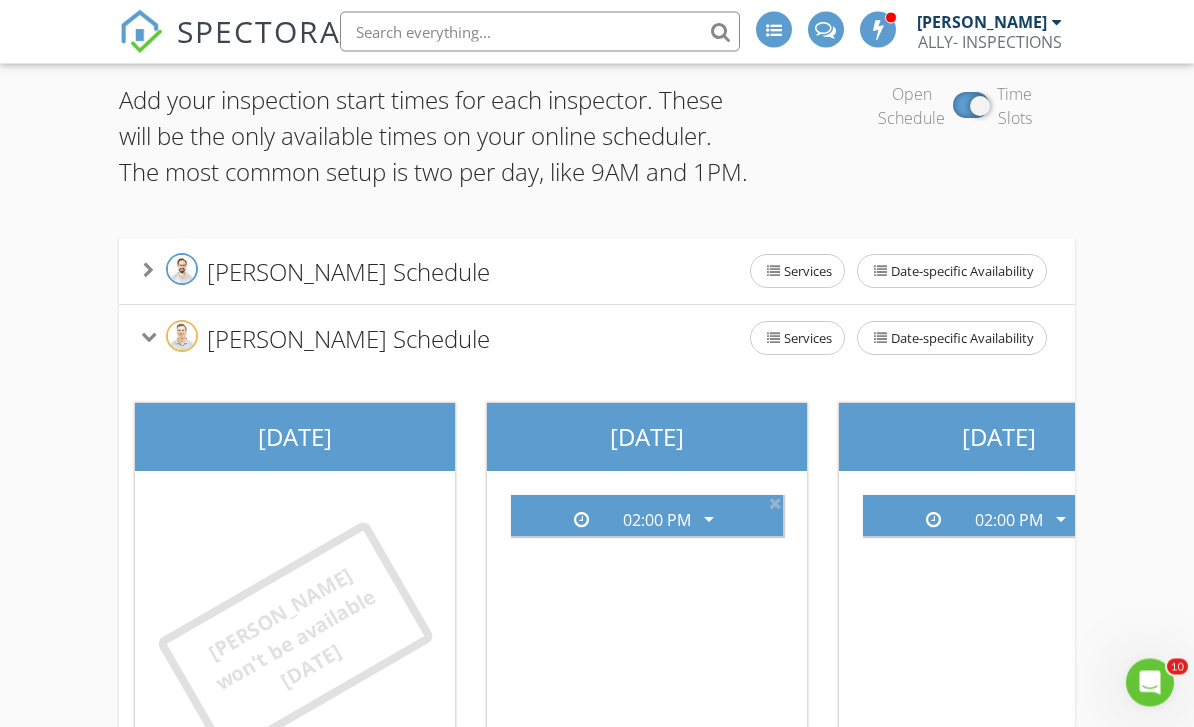 scroll, scrollTop: 134, scrollLeft: 0, axis: vertical 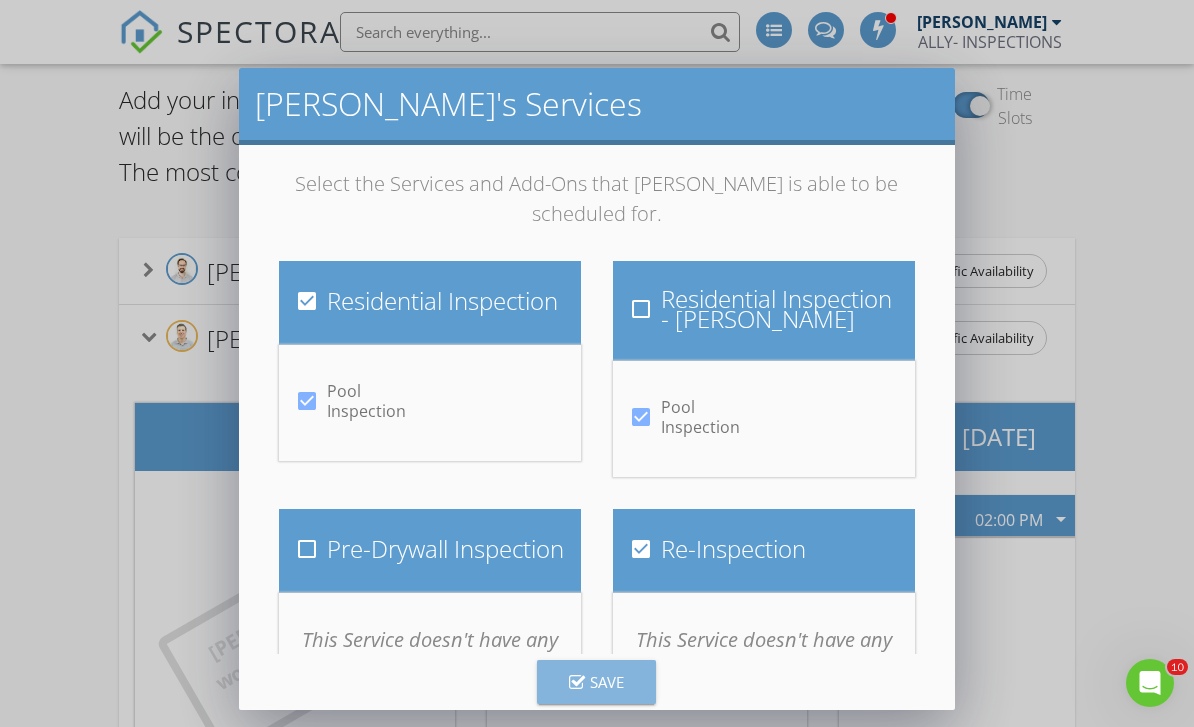 click on "Save" at bounding box center (596, 681) 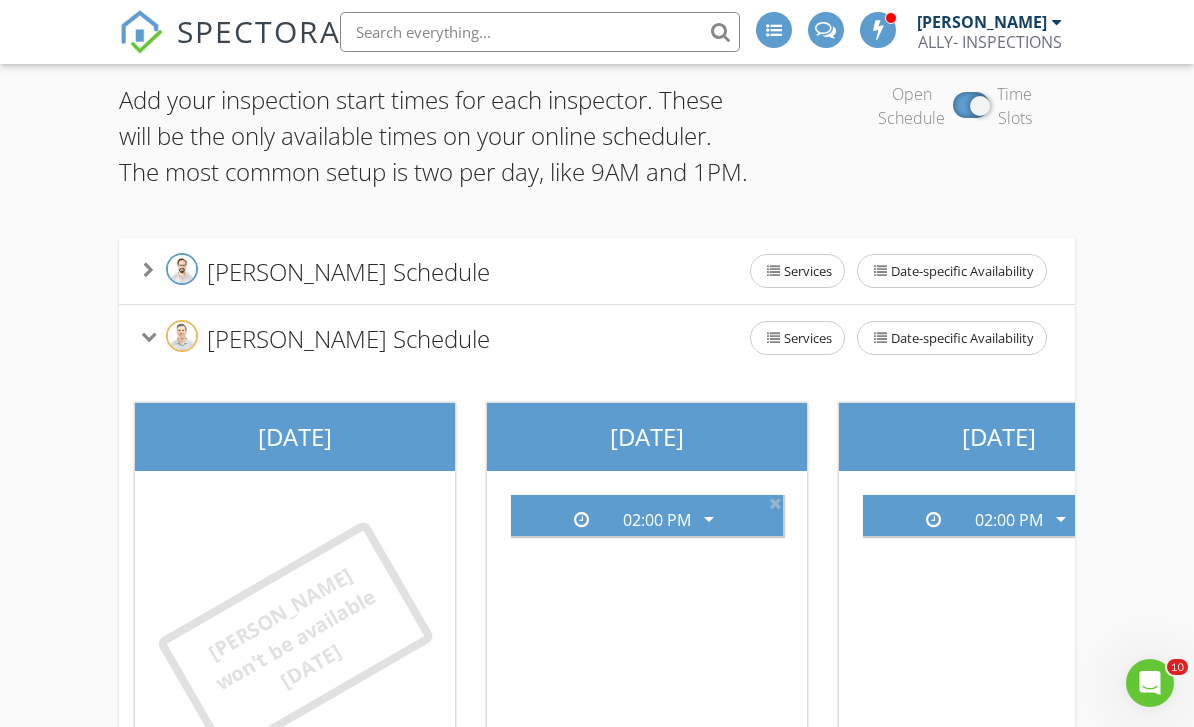 click at bounding box center [148, 270] 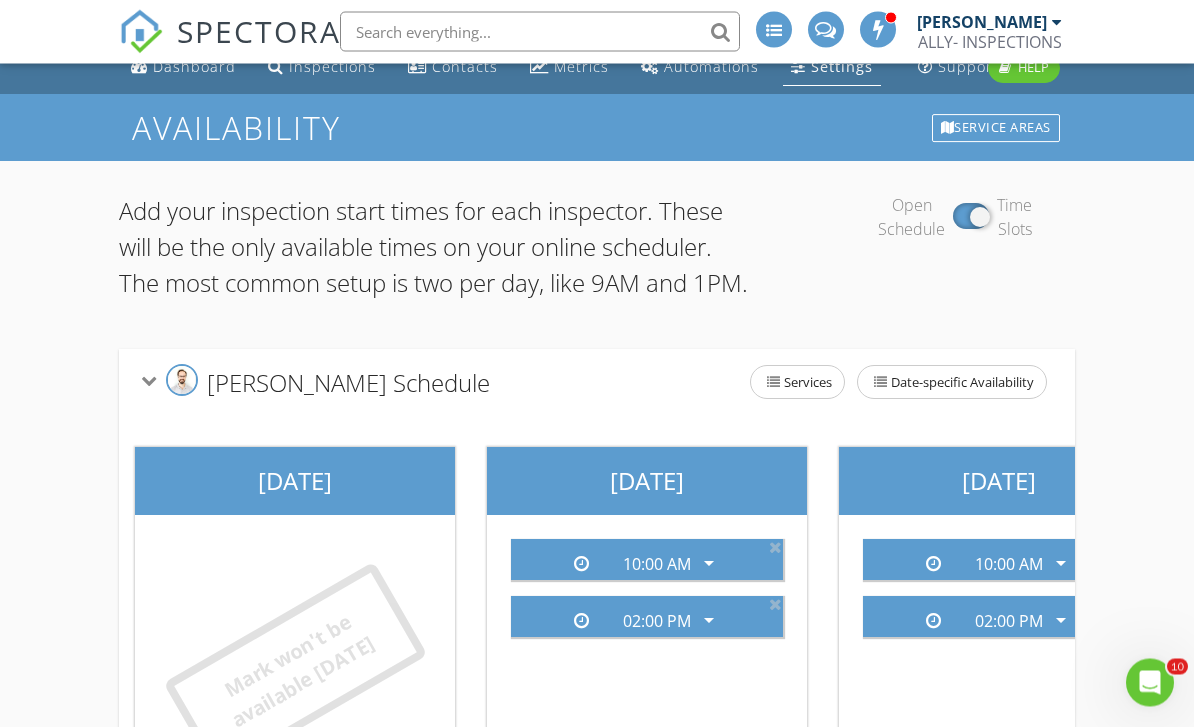 scroll, scrollTop: 0, scrollLeft: 0, axis: both 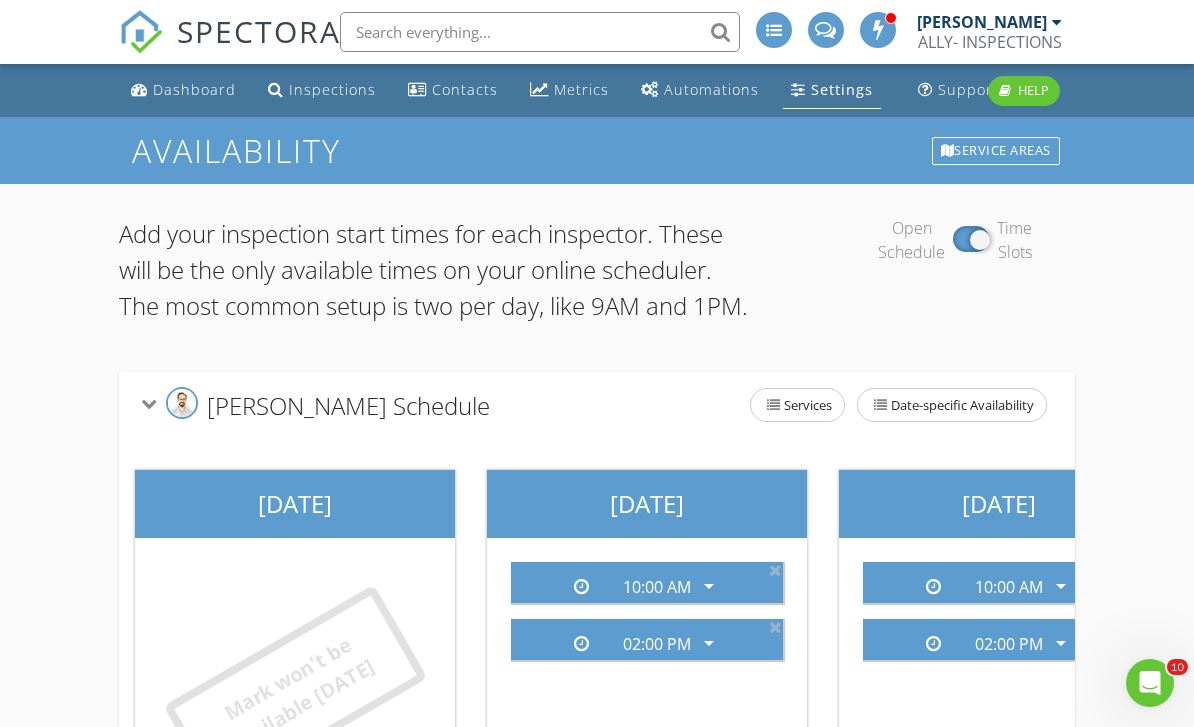 click on "Dashboard" at bounding box center [194, 89] 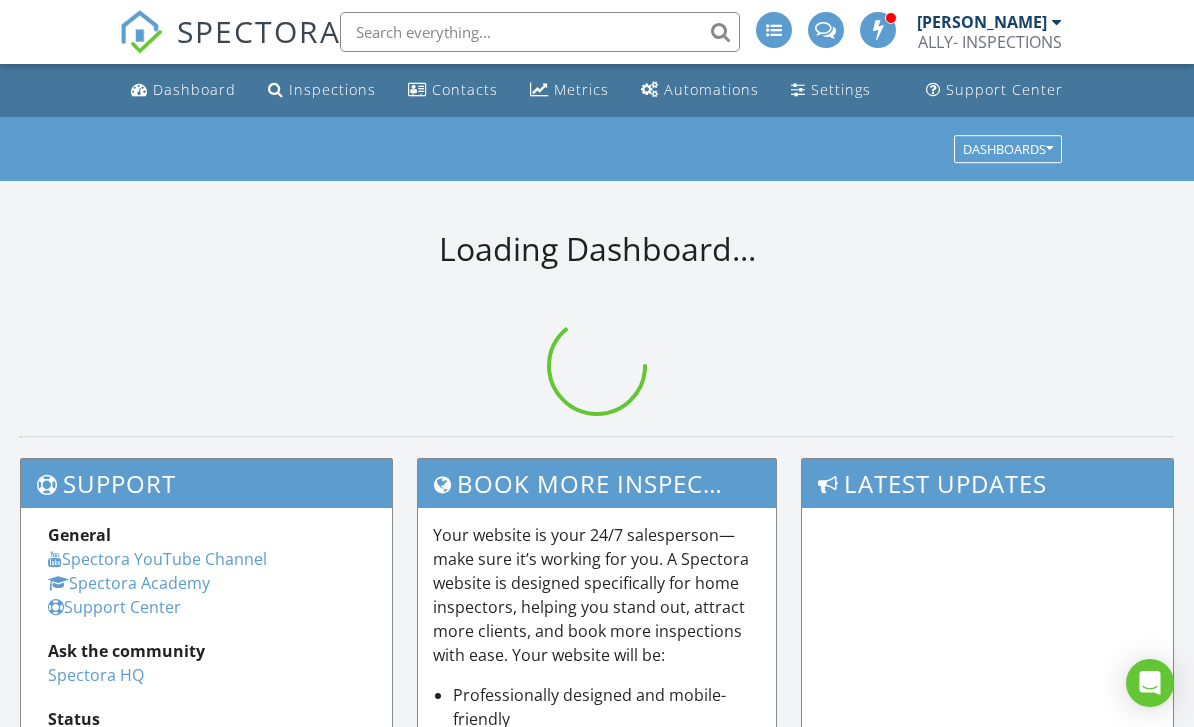 scroll, scrollTop: 0, scrollLeft: 0, axis: both 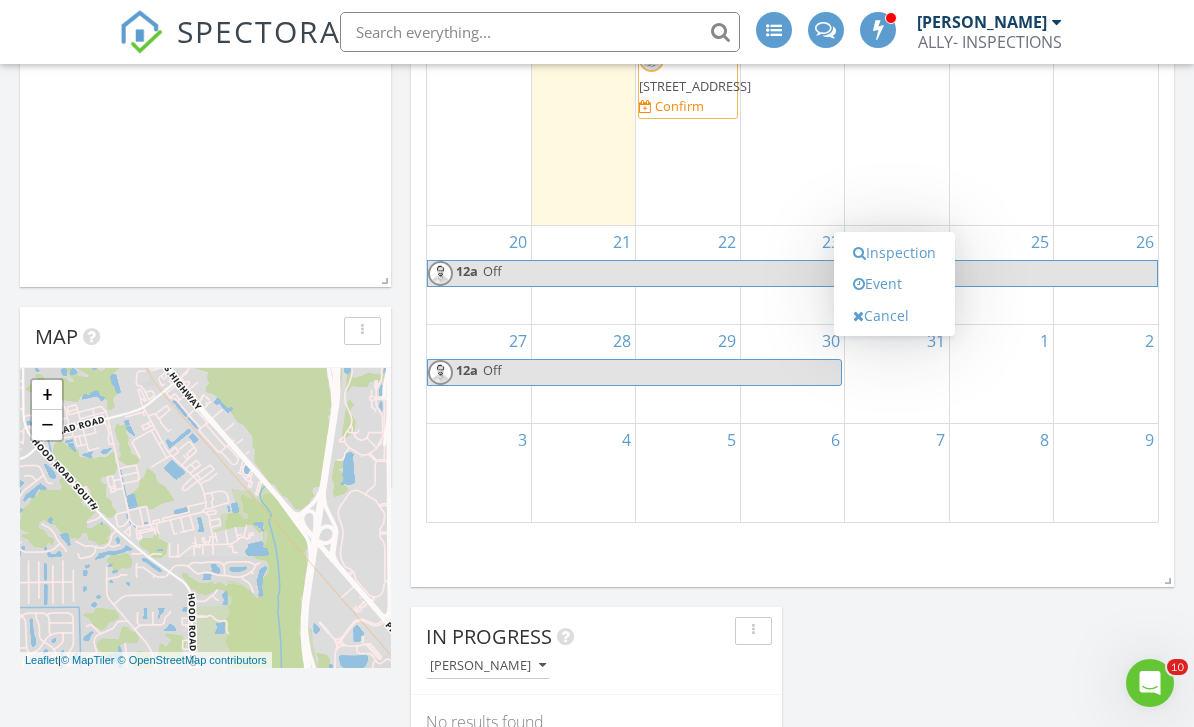 click on "Event" at bounding box center (894, 284) 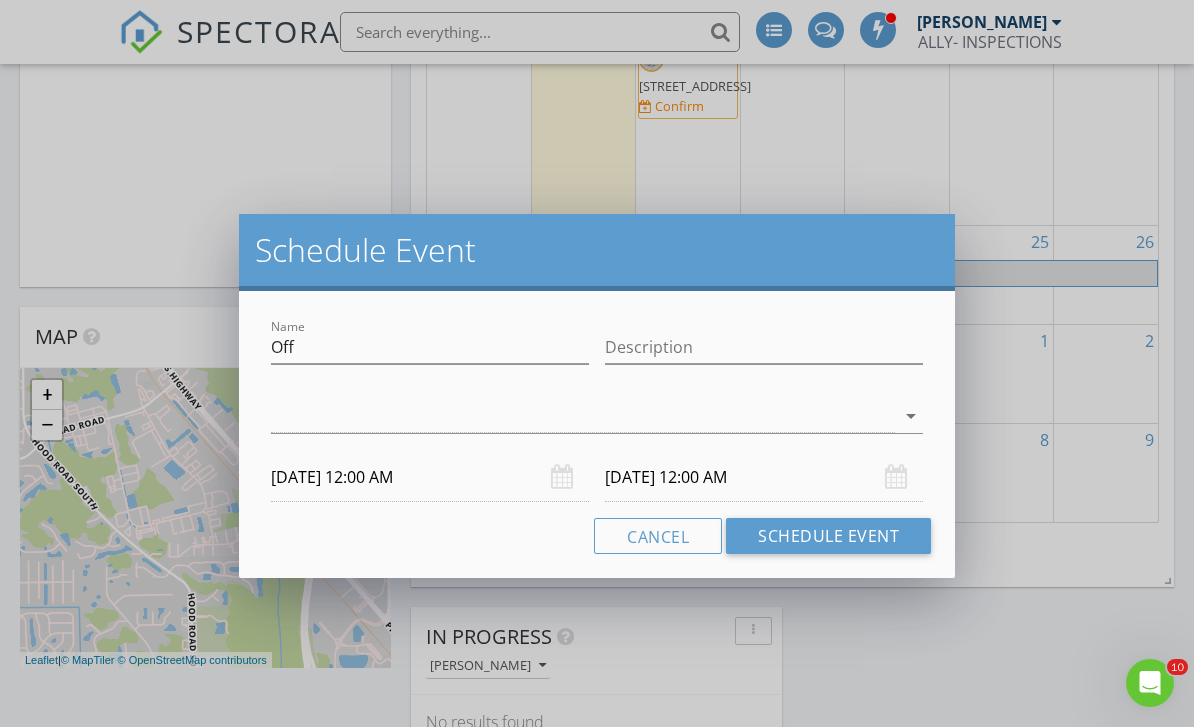 click at bounding box center (583, 416) 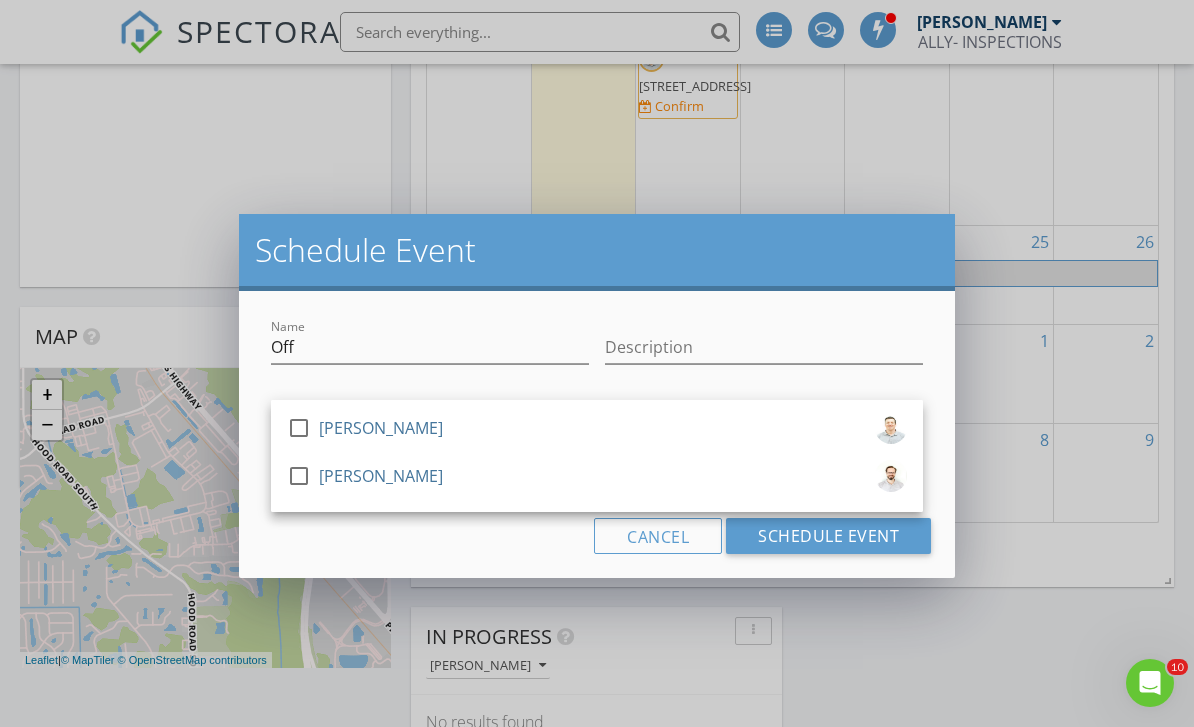 click at bounding box center (299, 476) 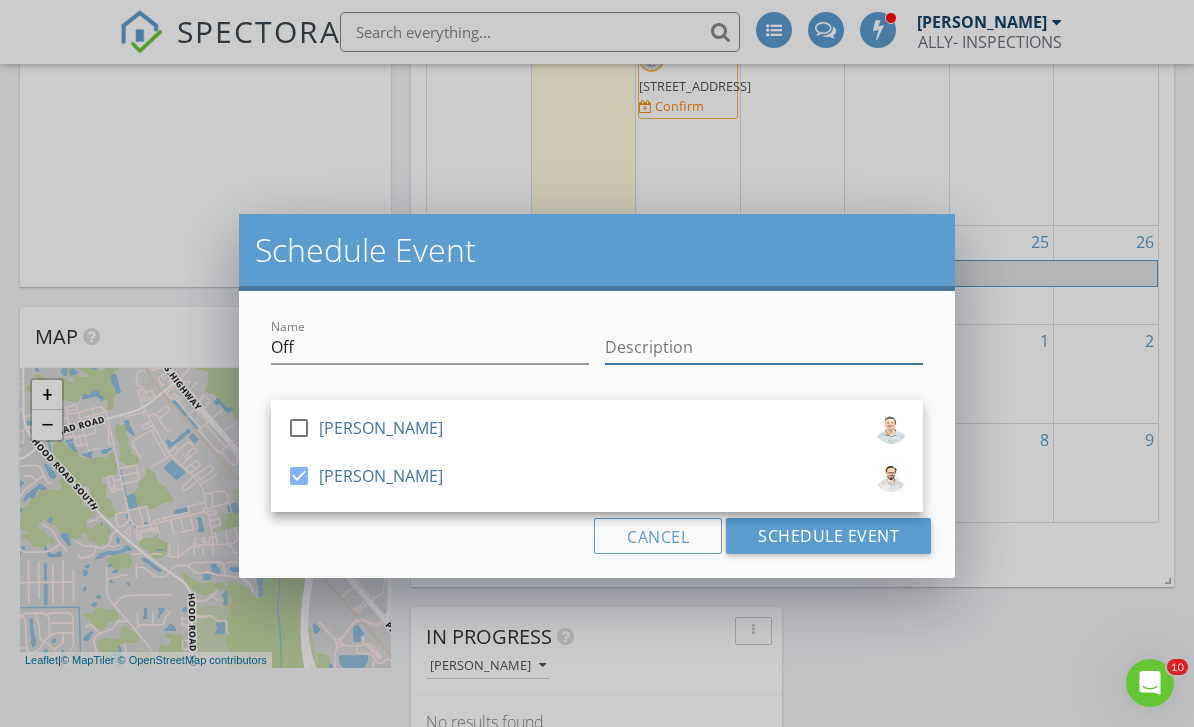 click on "Description" at bounding box center (764, 347) 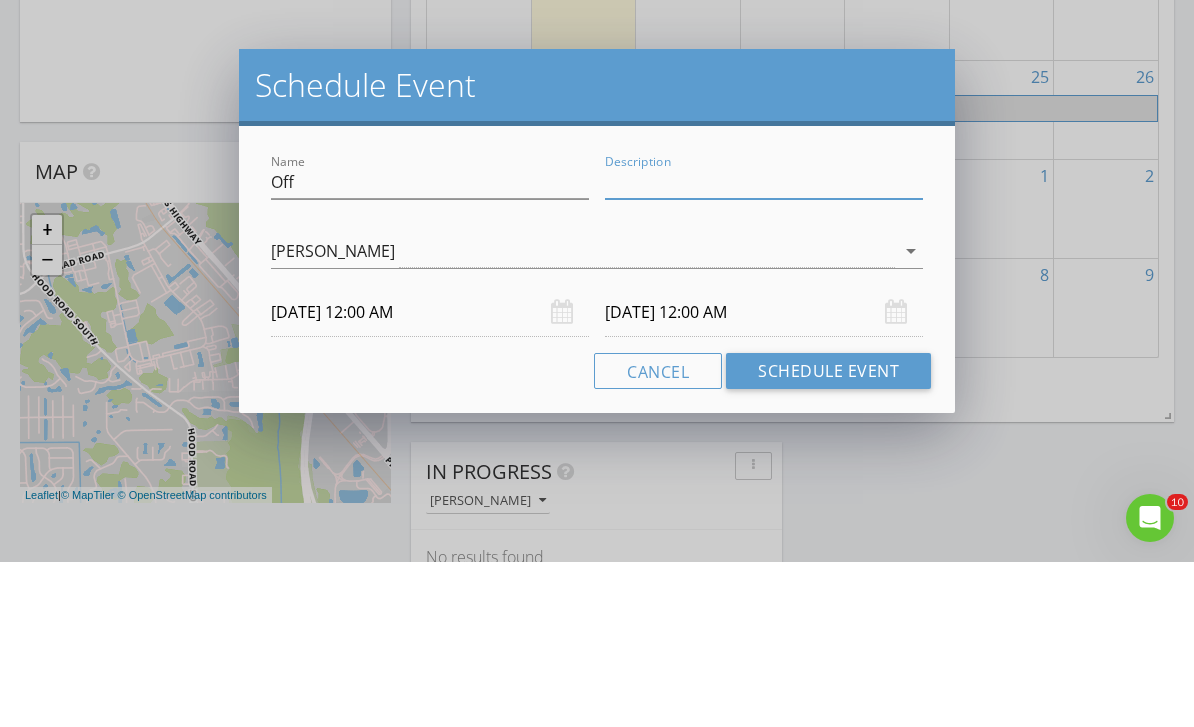 click on "[DATE] 12:00 AM" at bounding box center [764, 477] 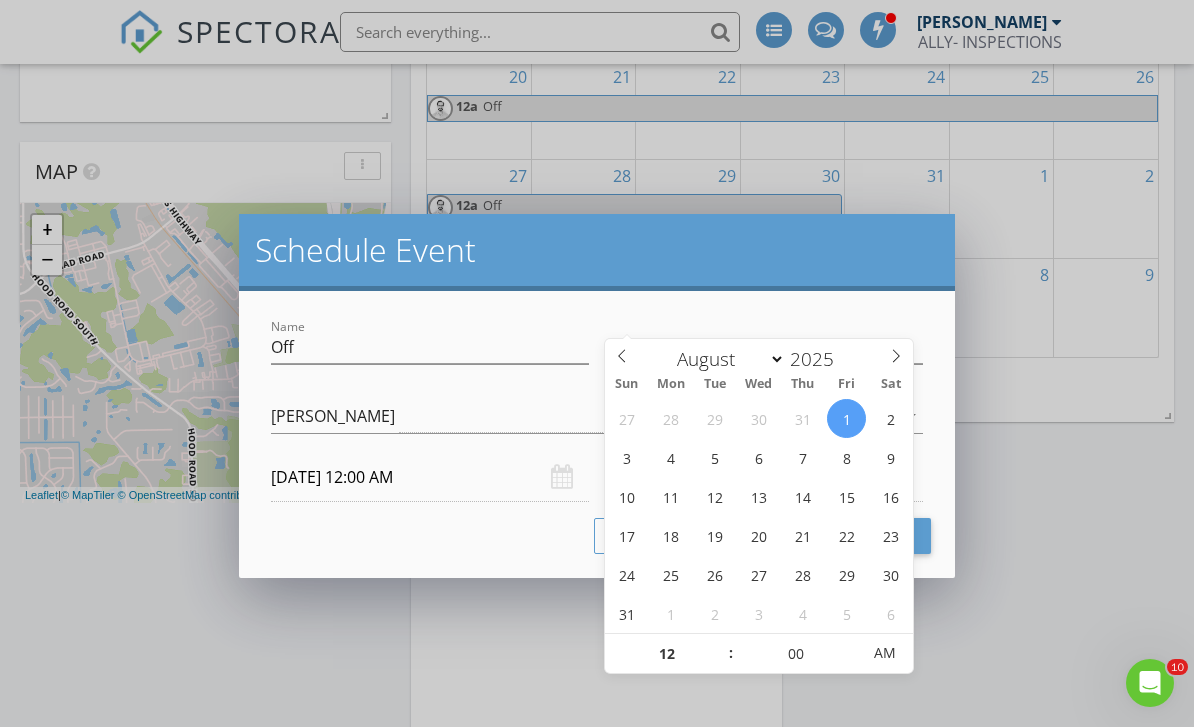 click 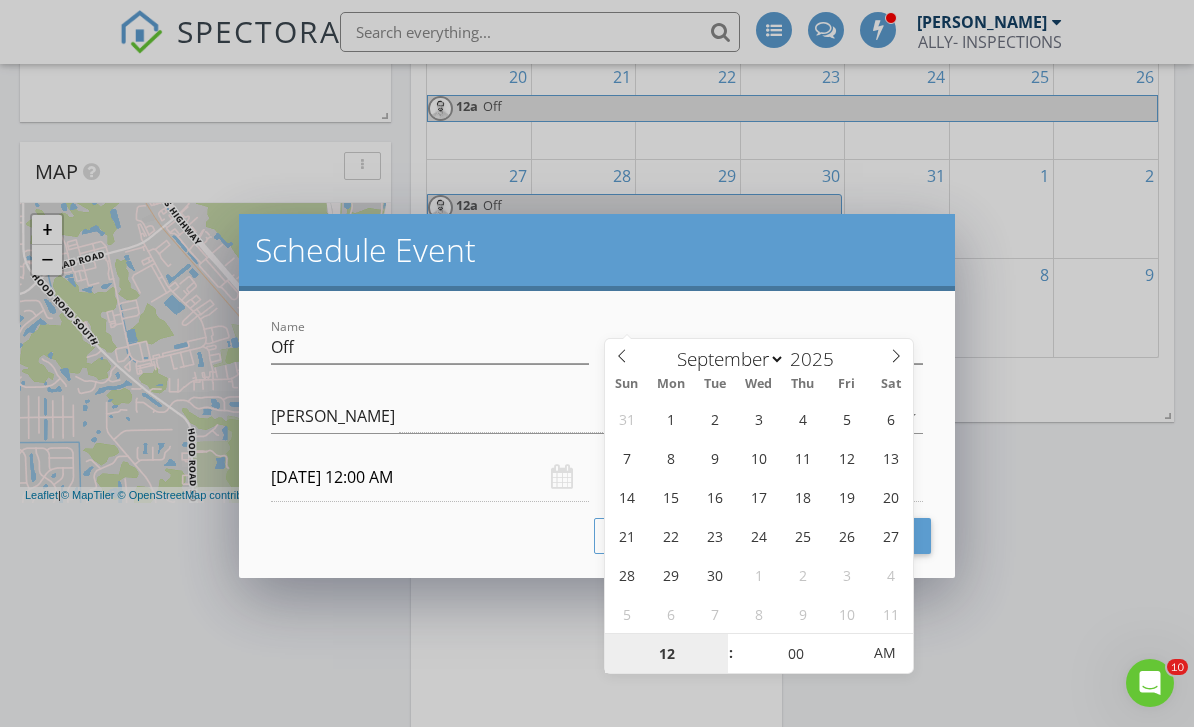 type on "[DATE] 12:00 AM" 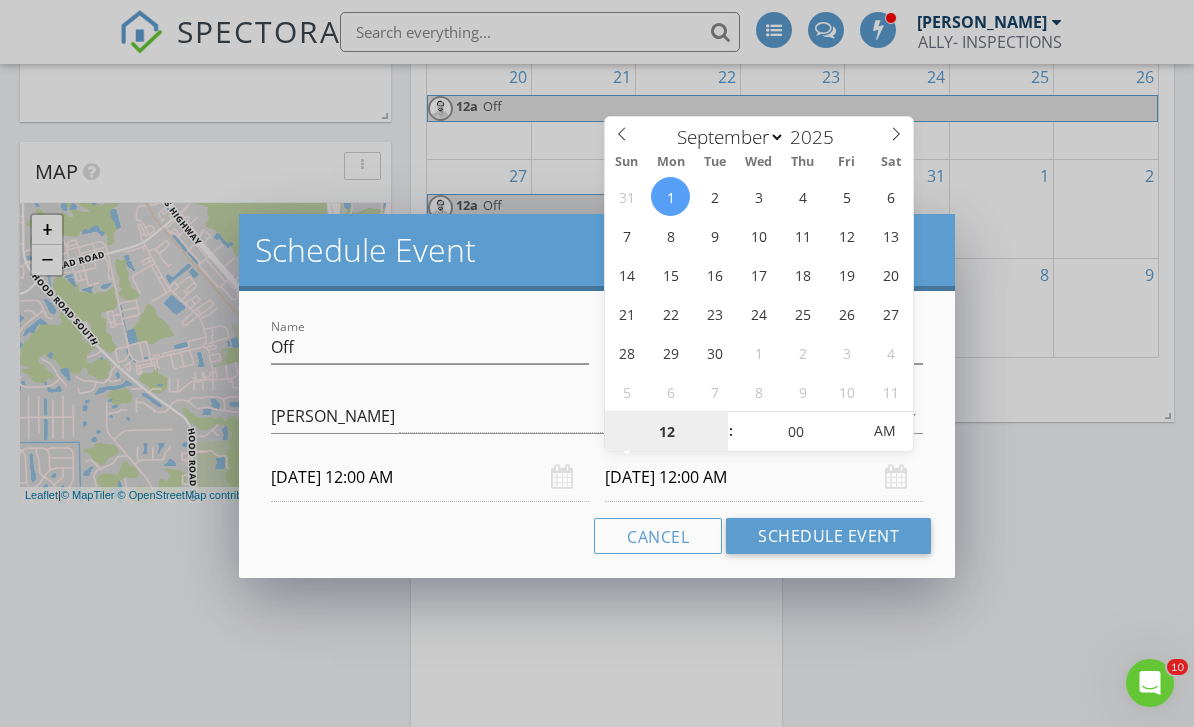 scroll, scrollTop: 782, scrollLeft: 0, axis: vertical 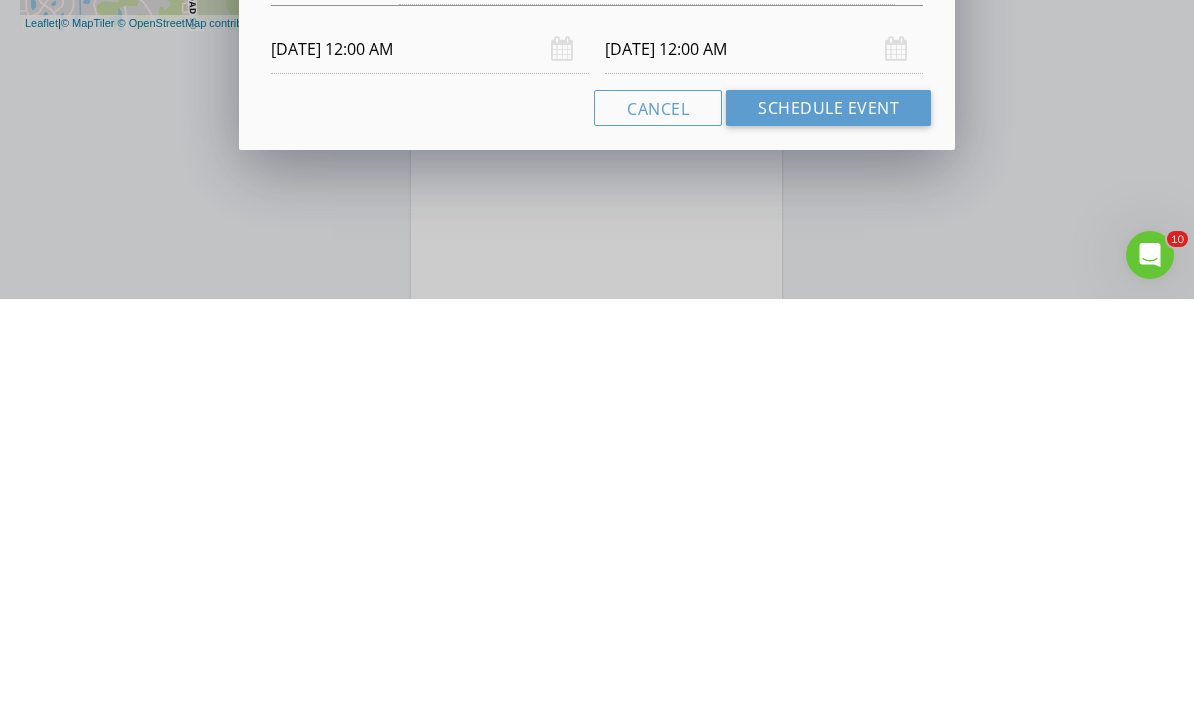 click on "Schedule Event" at bounding box center [828, 536] 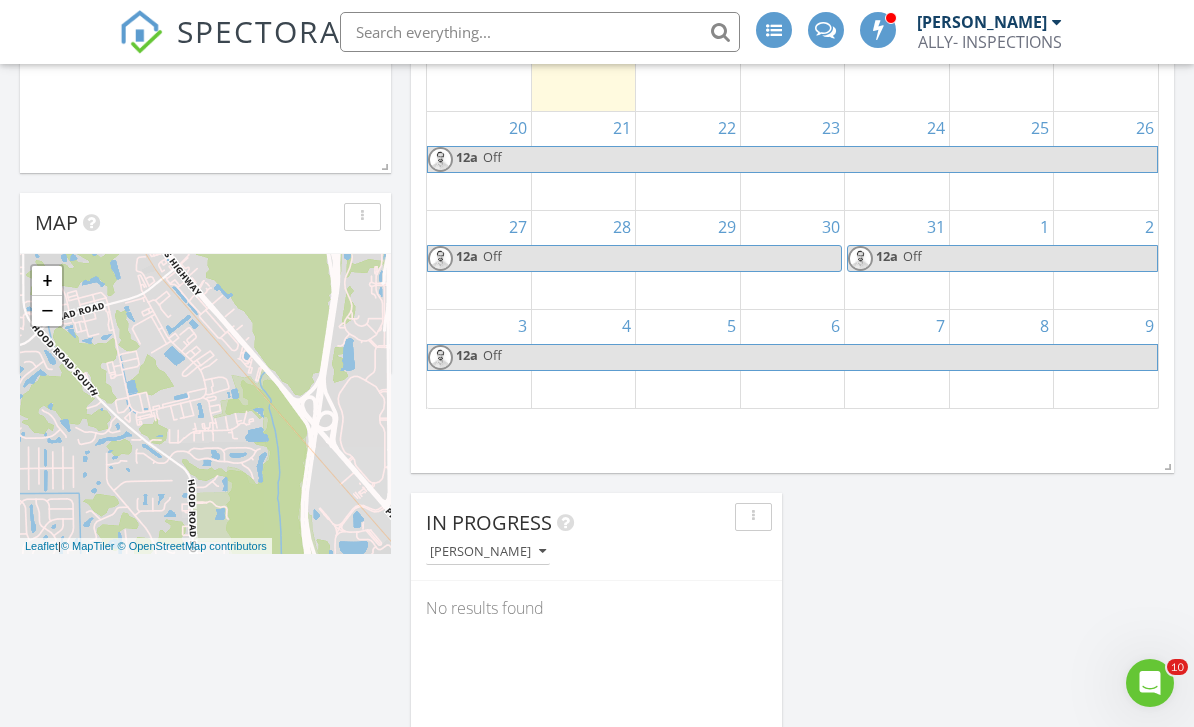 scroll, scrollTop: 686, scrollLeft: 0, axis: vertical 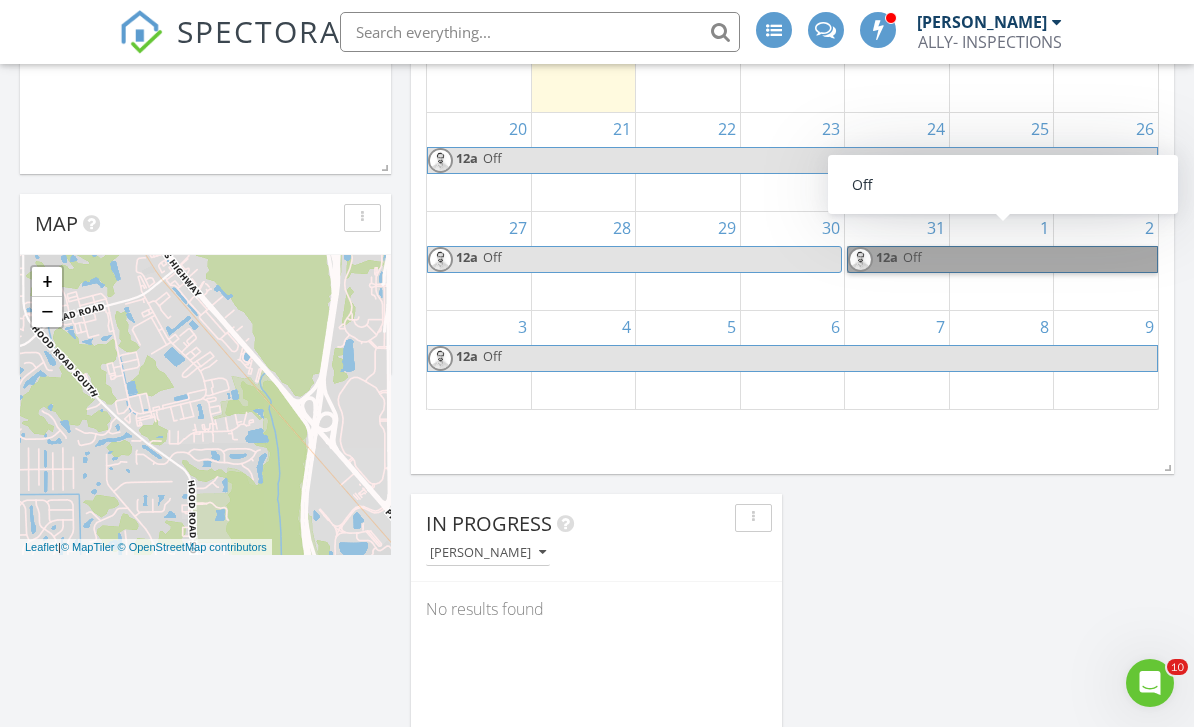 click on "12a
Off" at bounding box center (1002, 259) 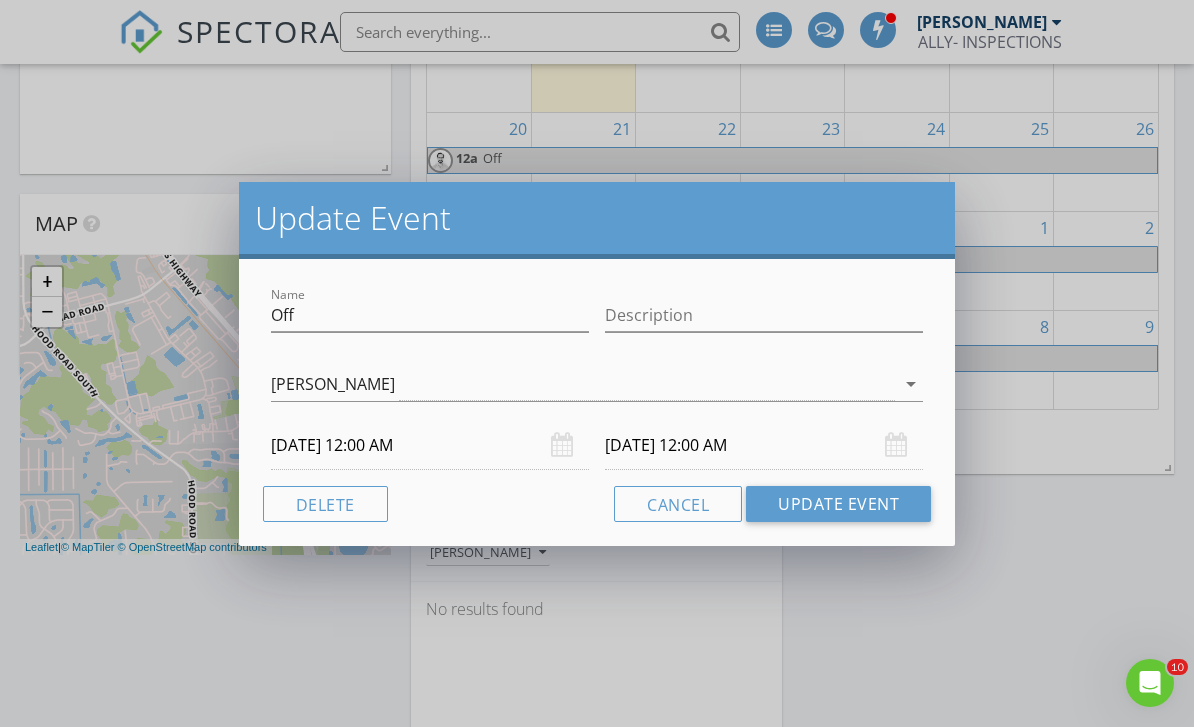 click on "Cancel" at bounding box center (678, 504) 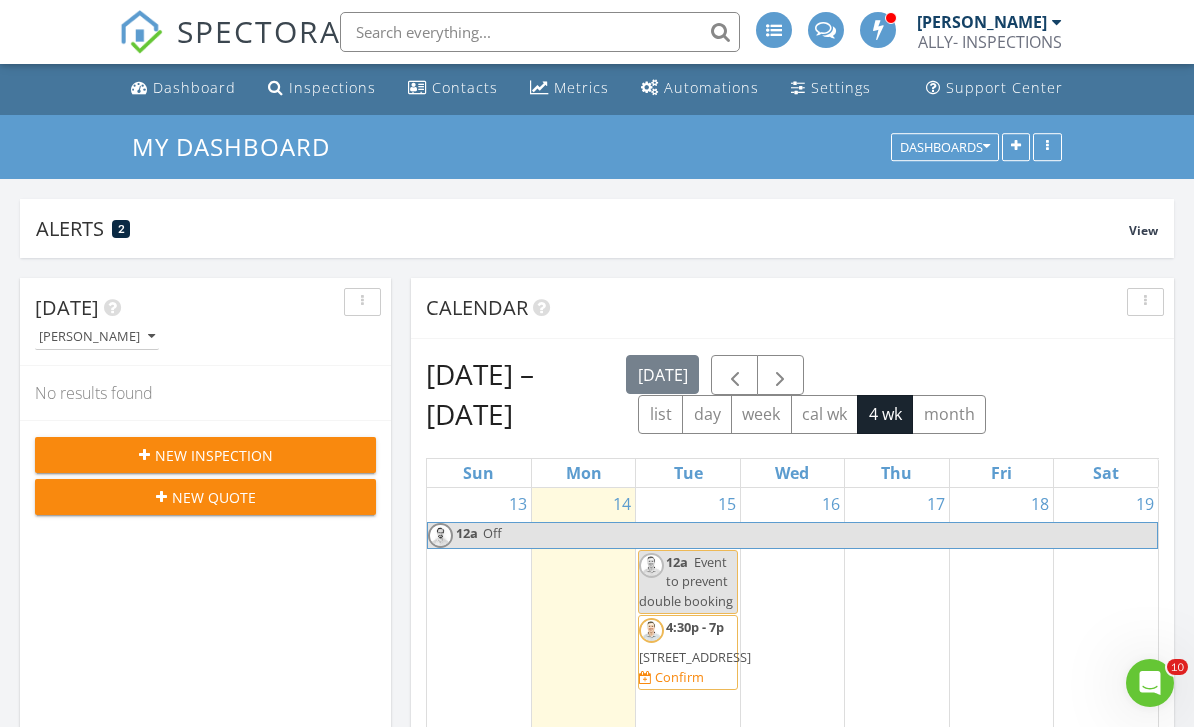 scroll, scrollTop: 0, scrollLeft: 0, axis: both 